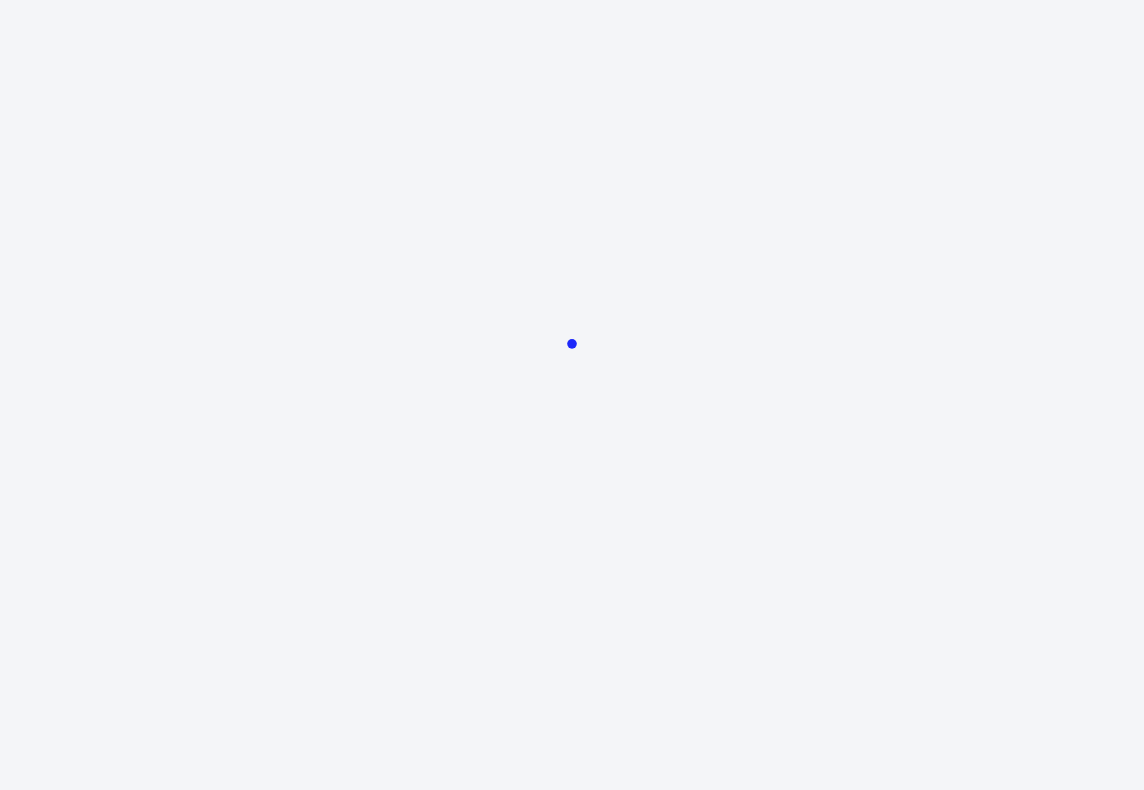 scroll, scrollTop: 0, scrollLeft: 0, axis: both 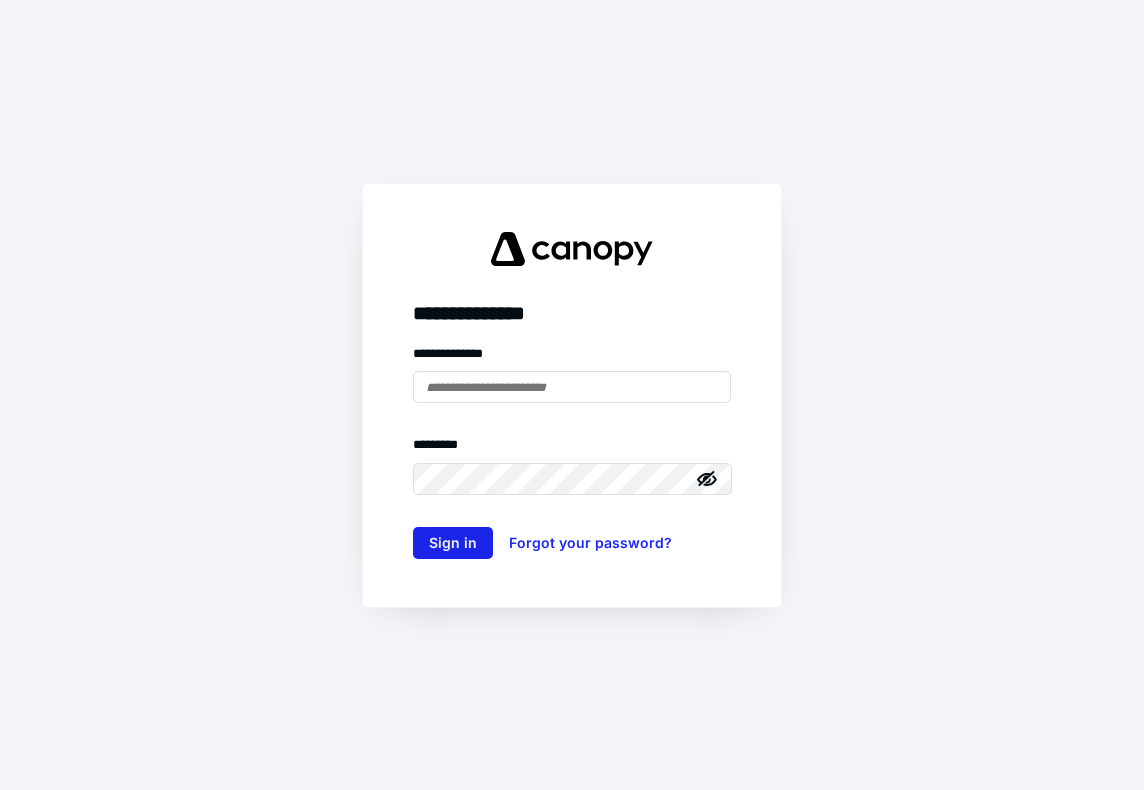 type on "**********" 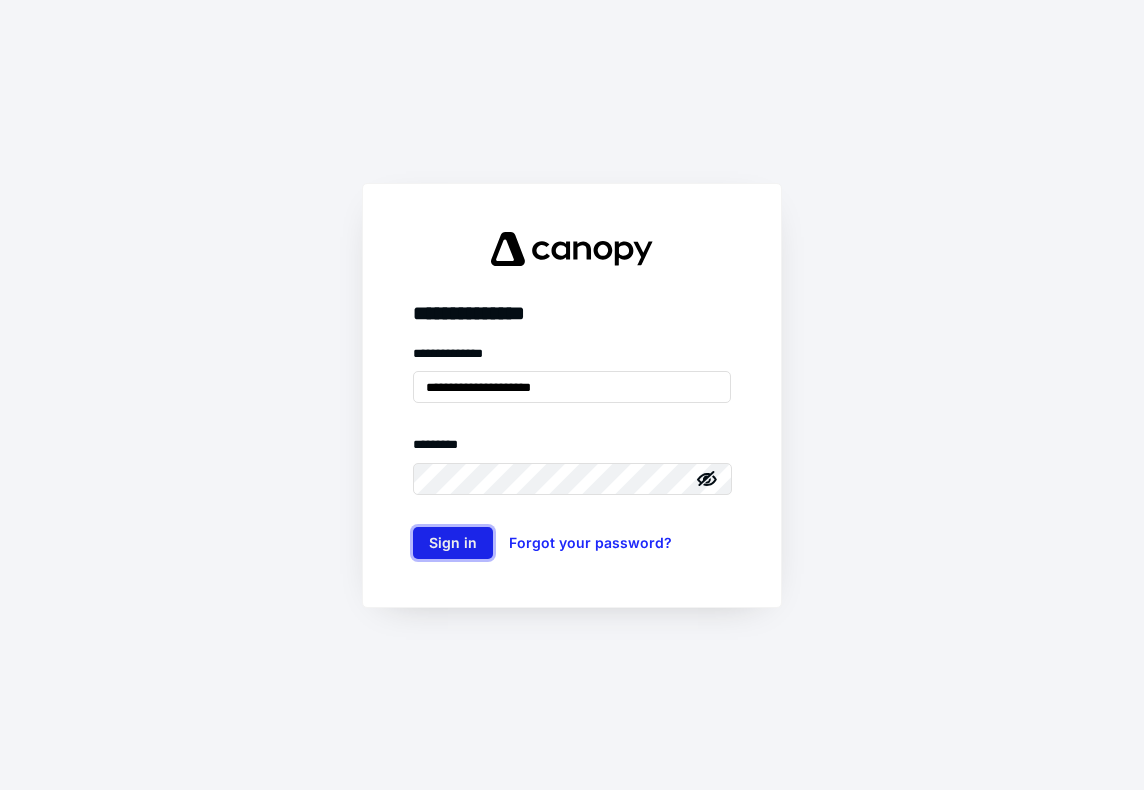 click on "Sign in" at bounding box center [453, 543] 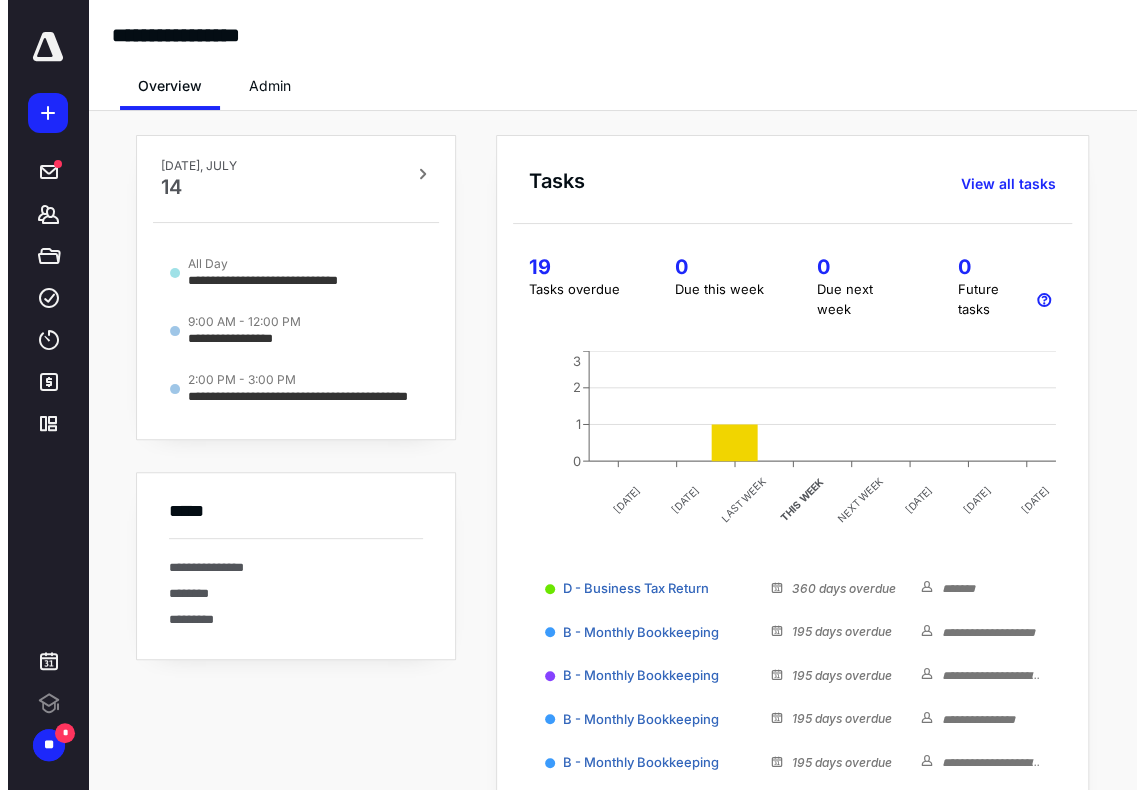 scroll, scrollTop: 0, scrollLeft: 0, axis: both 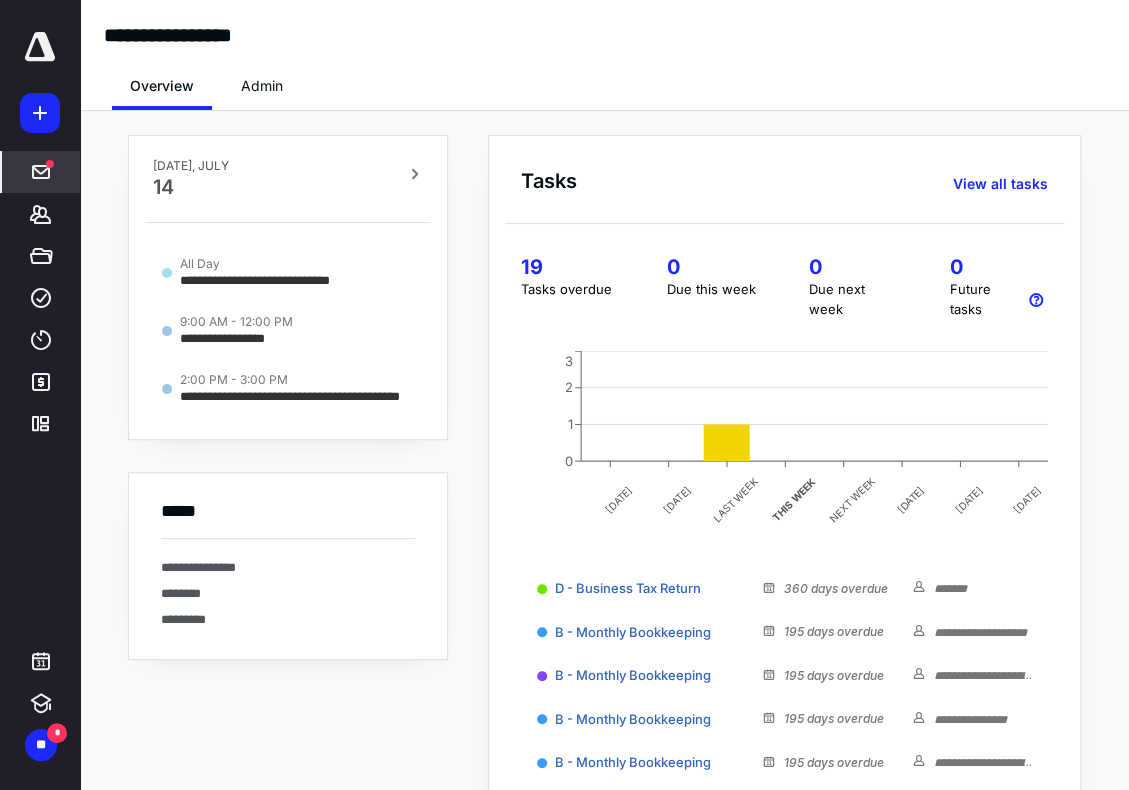 click 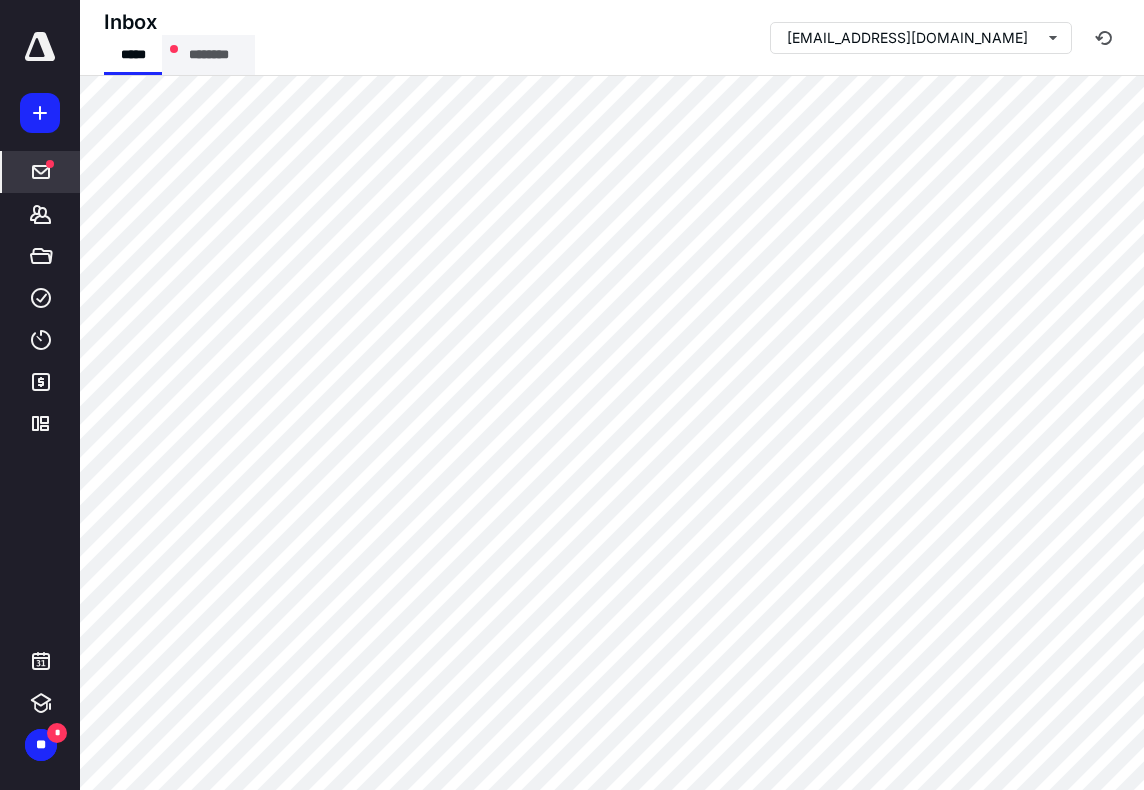 click on "********" at bounding box center (208, 55) 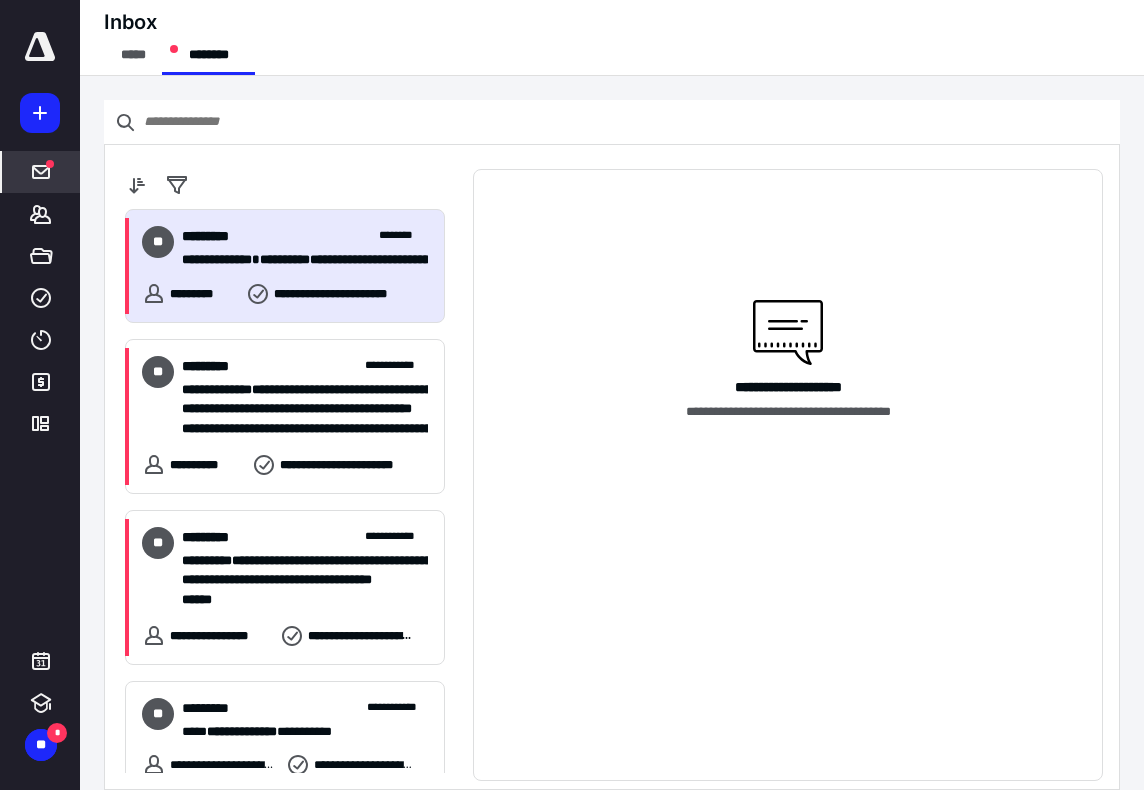 click on "**********" at bounding box center (285, 266) 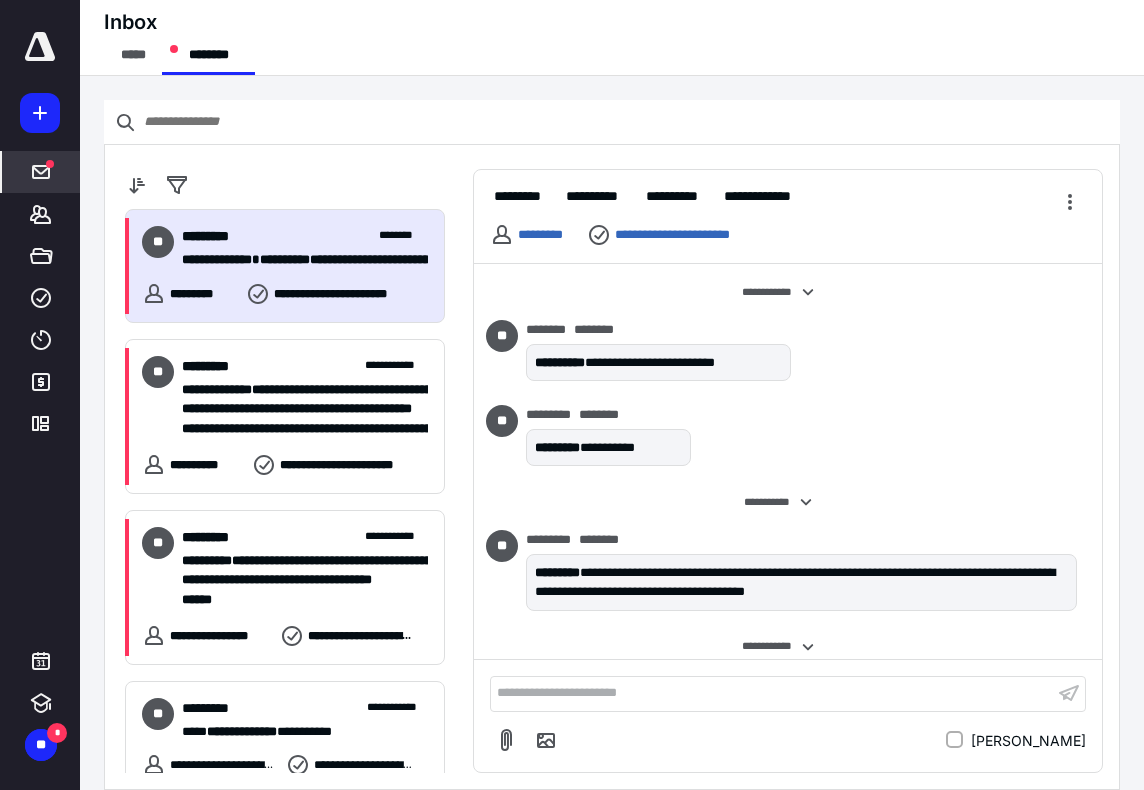 scroll, scrollTop: 4204, scrollLeft: 0, axis: vertical 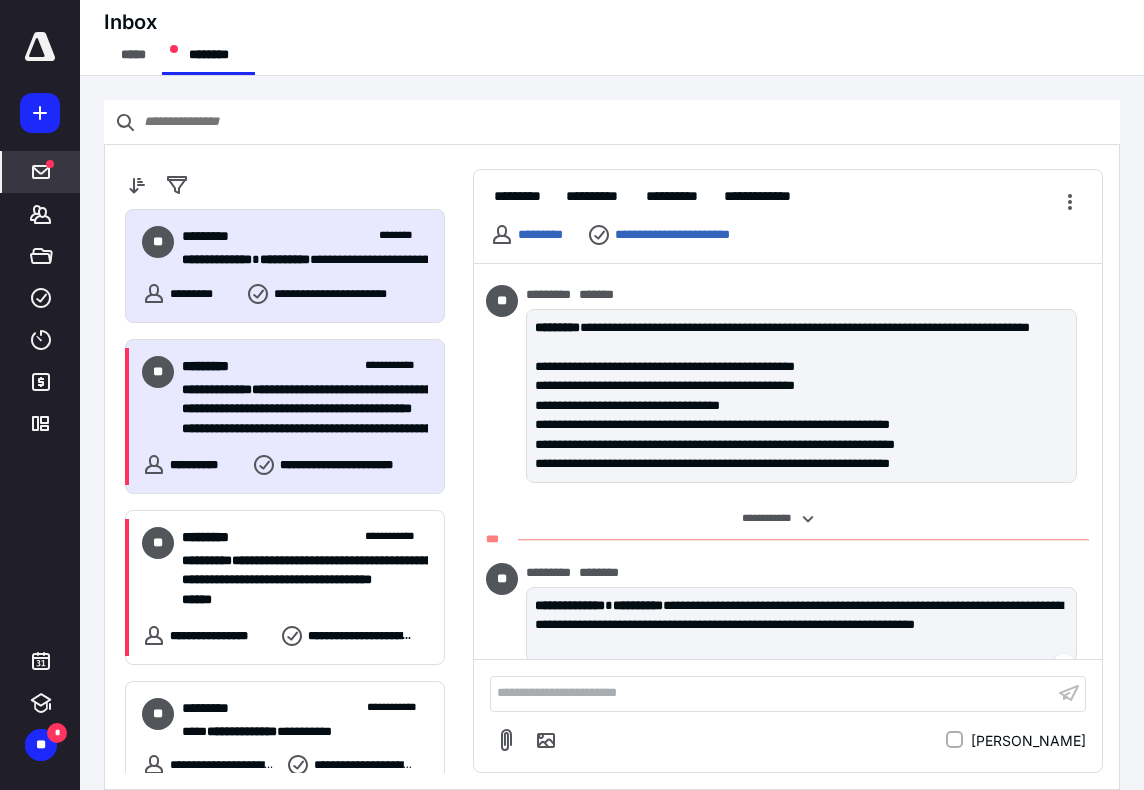 click on "**********" at bounding box center (305, 366) 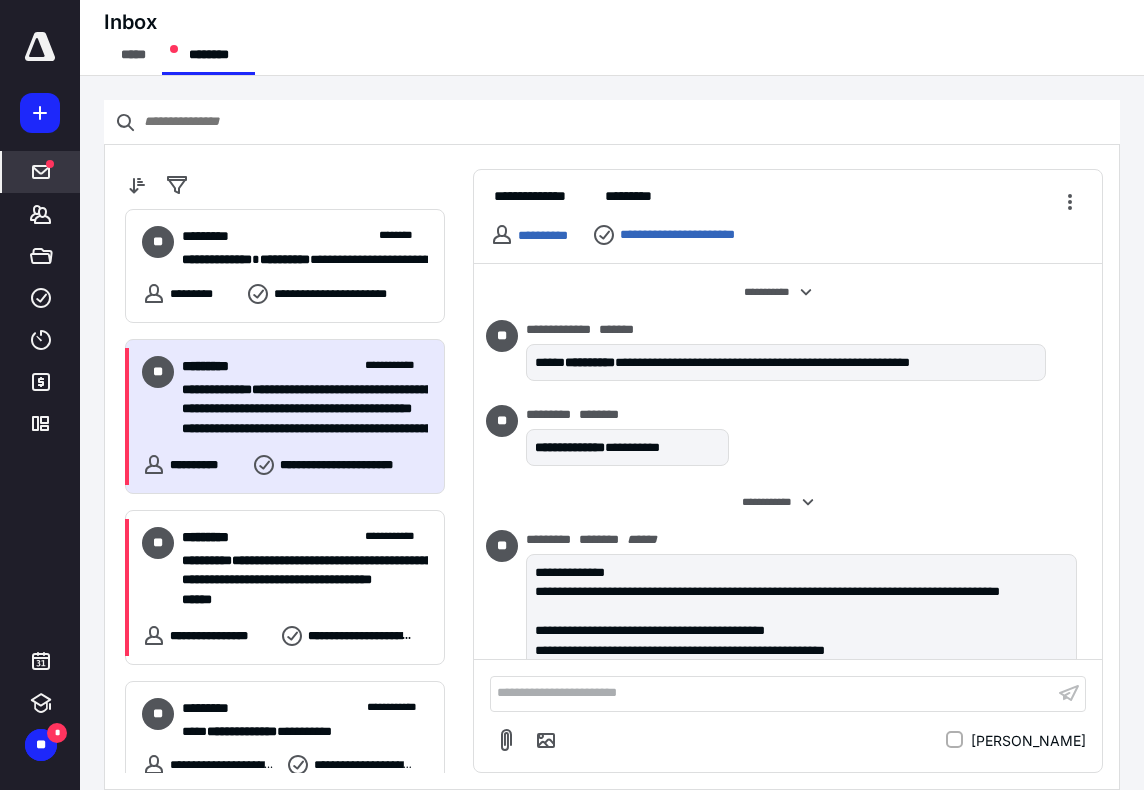 scroll, scrollTop: 979, scrollLeft: 0, axis: vertical 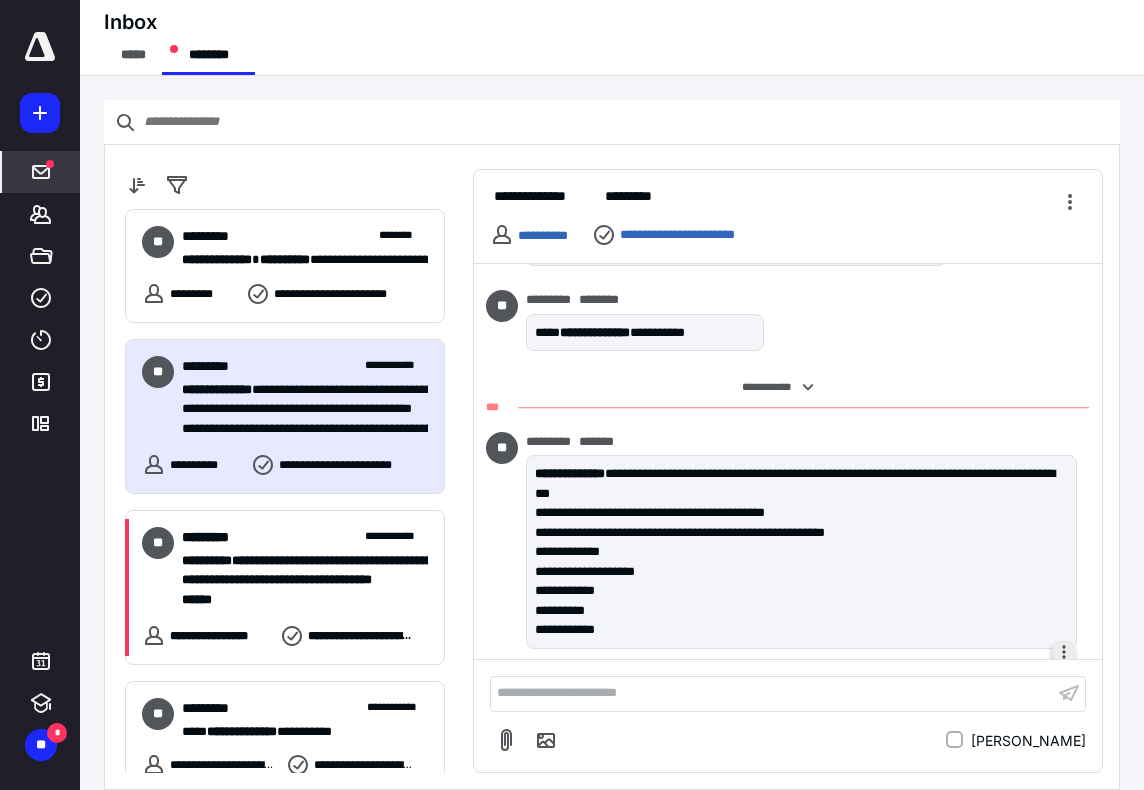 click at bounding box center [1064, 652] 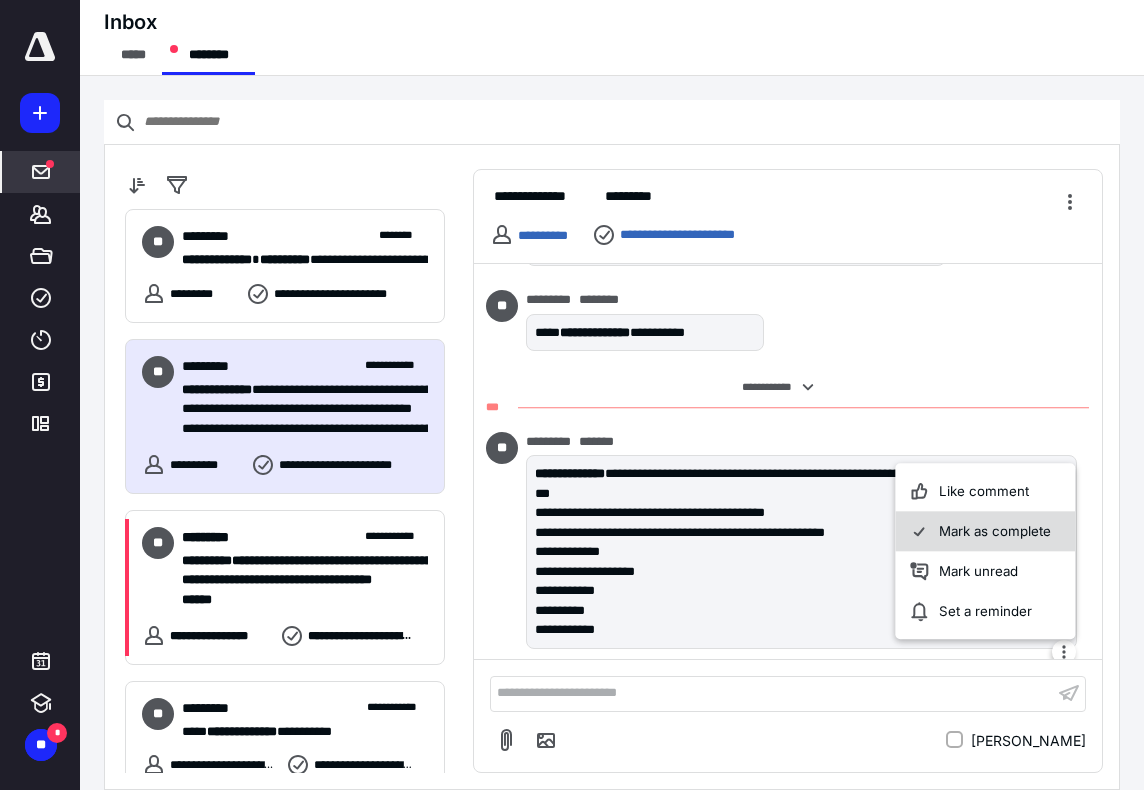 click 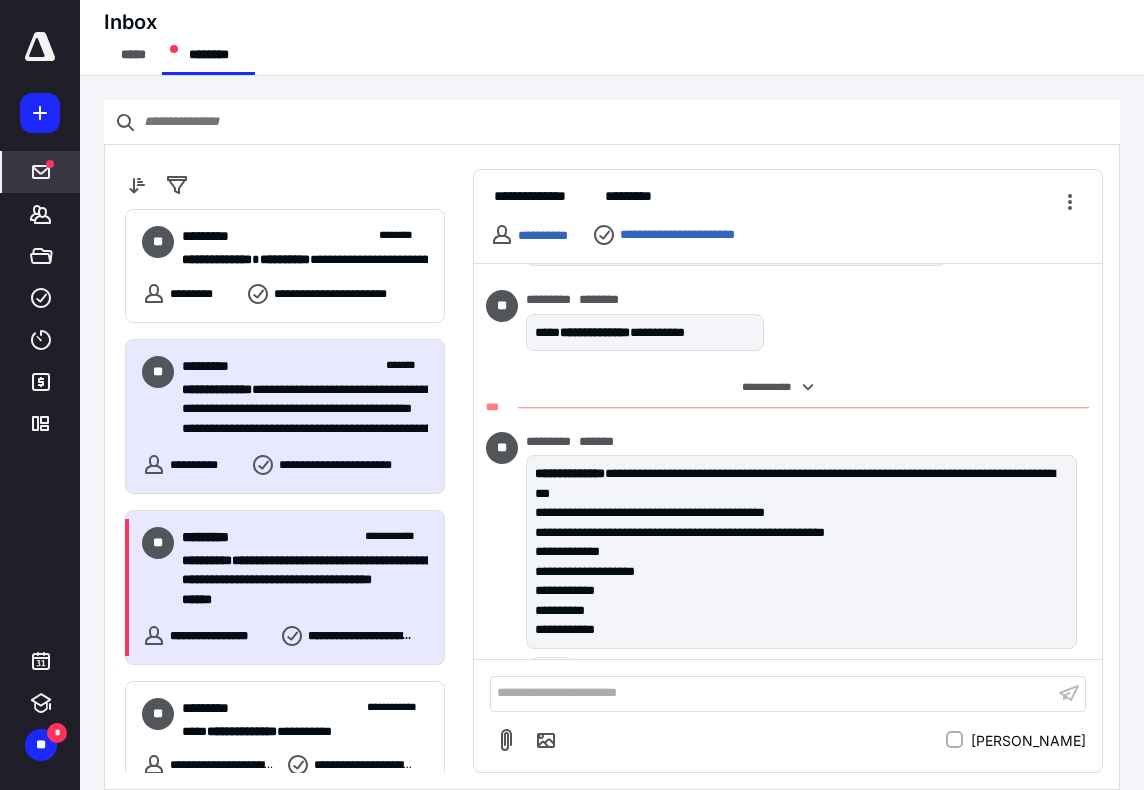 click on "**********" at bounding box center (285, 587) 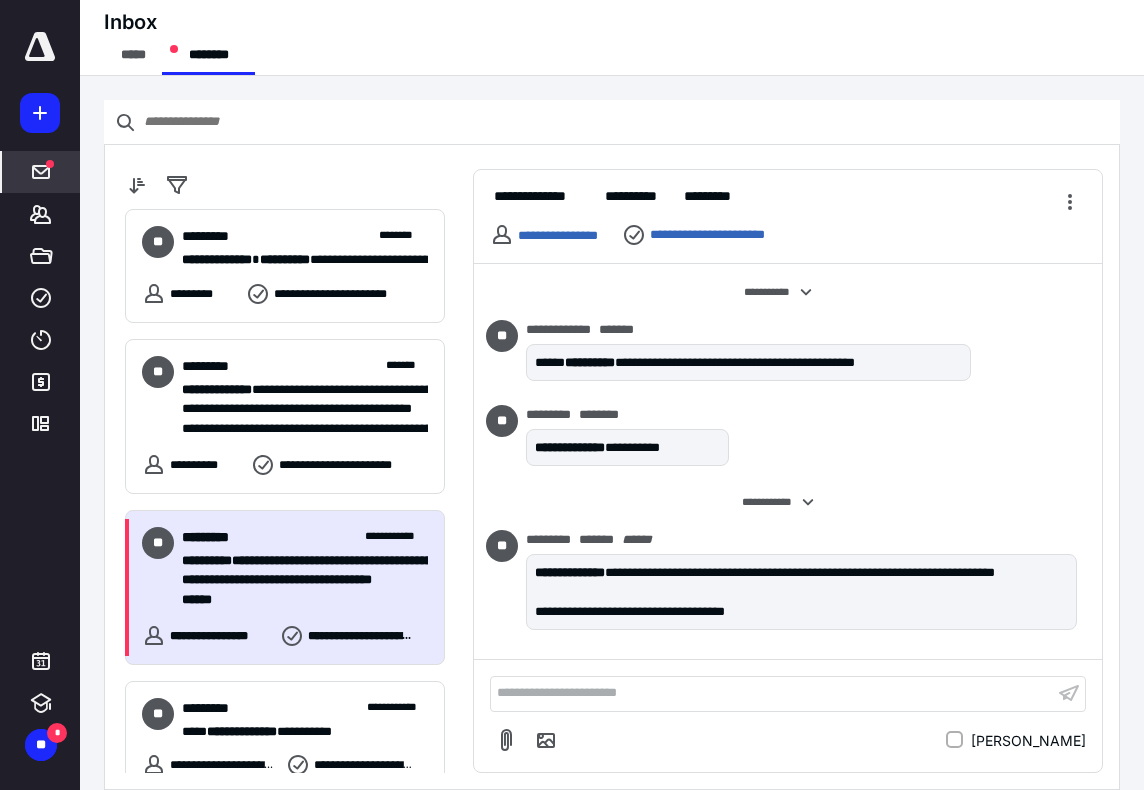 scroll, scrollTop: 1534, scrollLeft: 0, axis: vertical 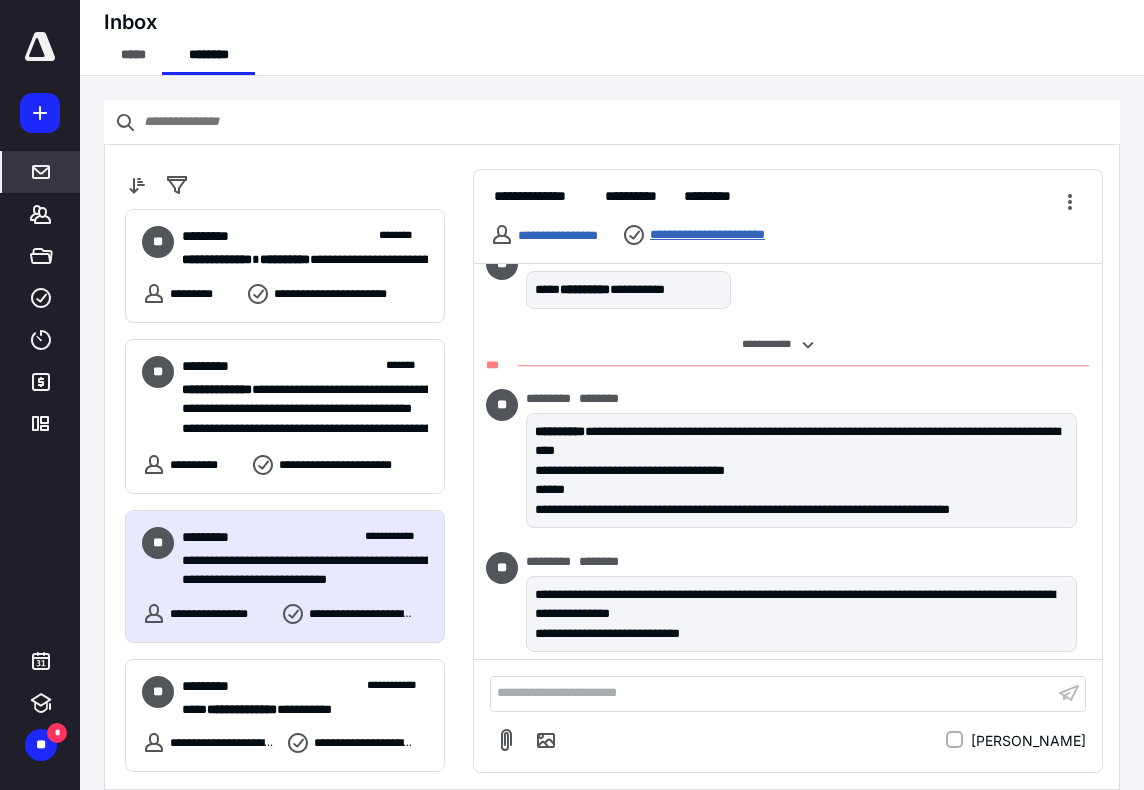 click on "**********" at bounding box center (727, 235) 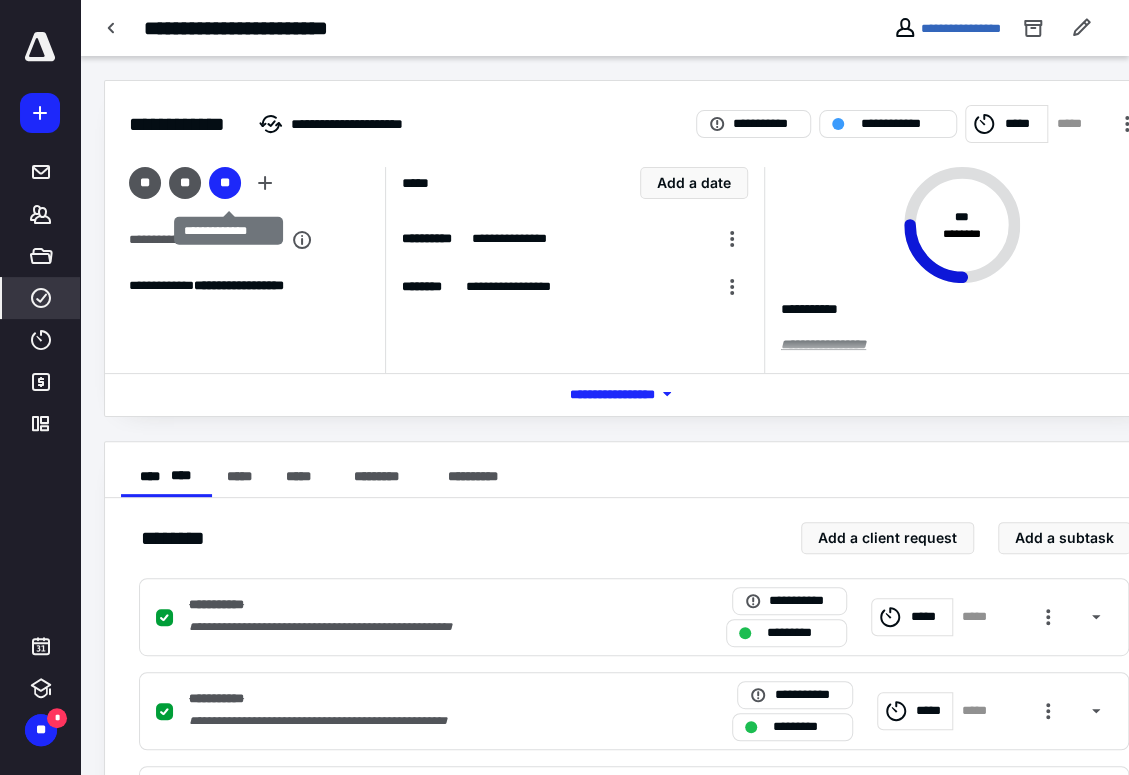 click on "**" at bounding box center [225, 183] 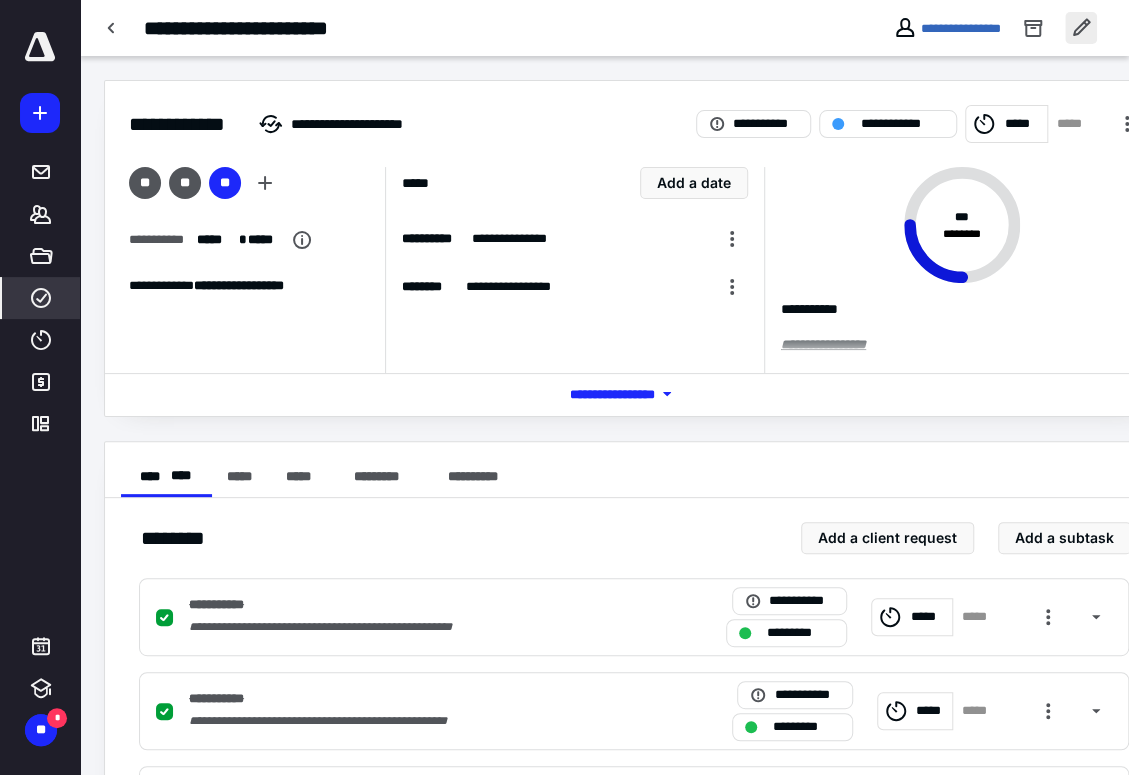 click at bounding box center (1081, 28) 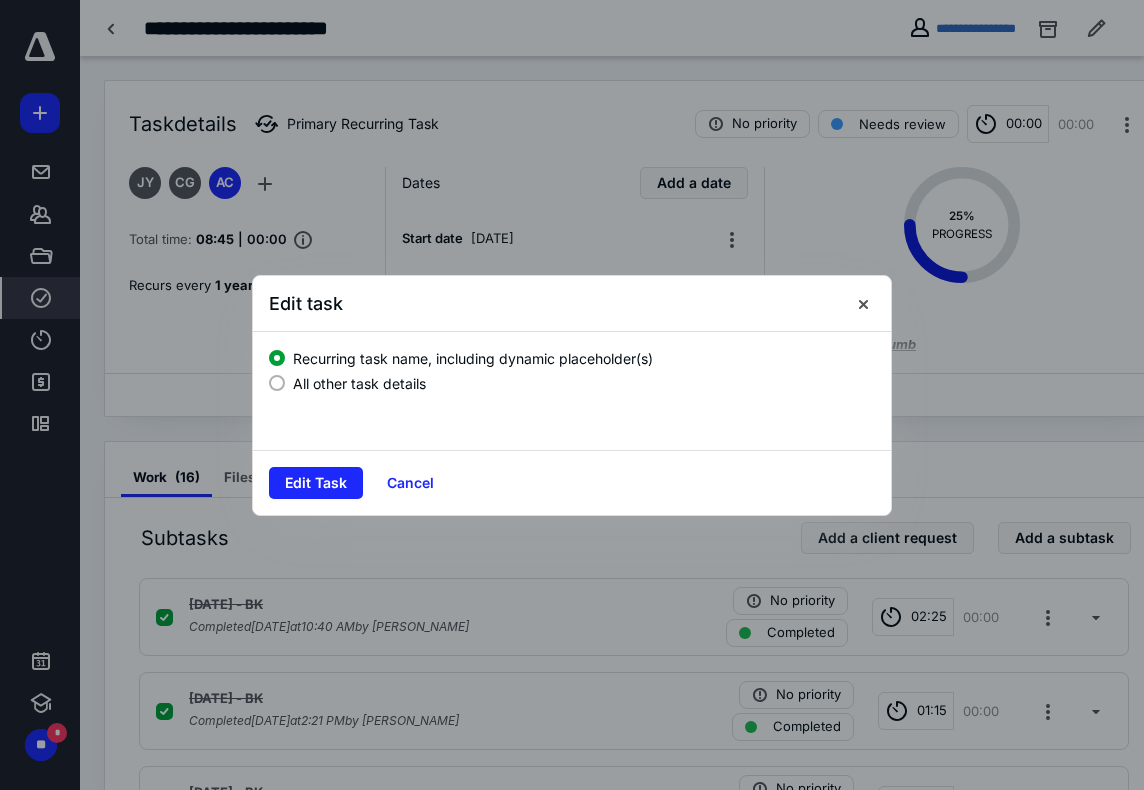 click on "All other task details" at bounding box center (359, 383) 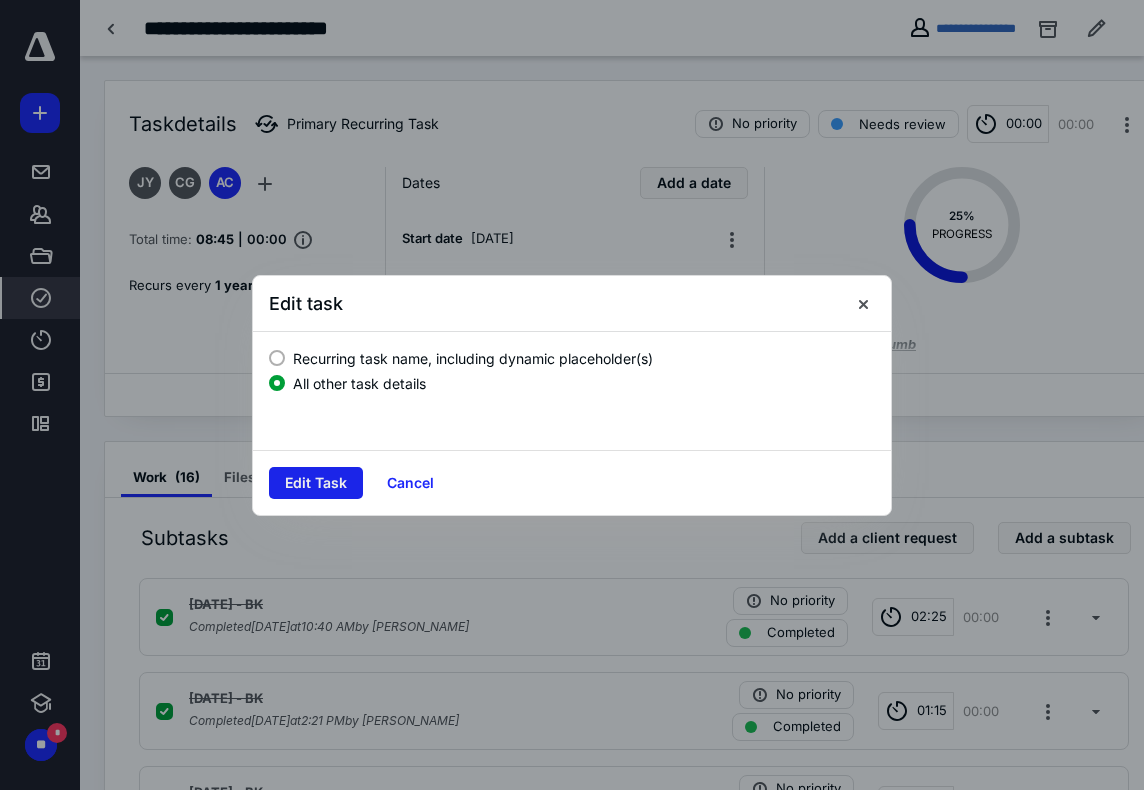 click on "Edit Task" at bounding box center (316, 483) 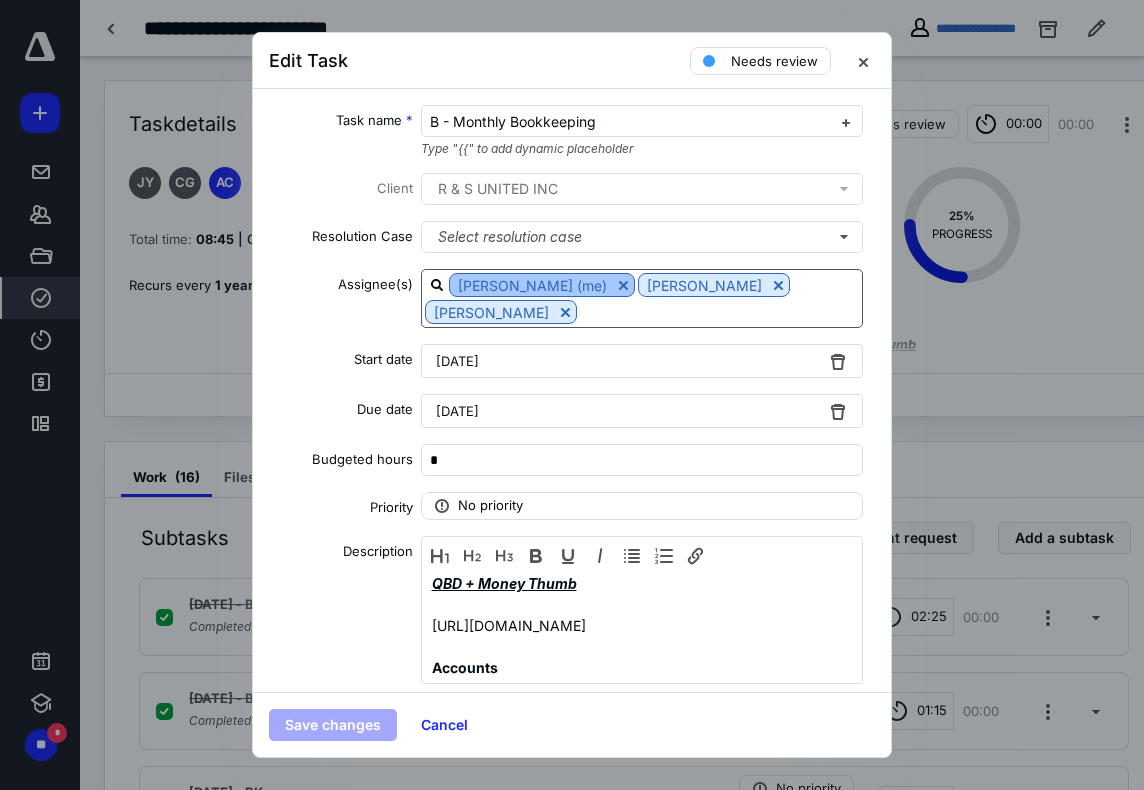 click at bounding box center (623, 285) 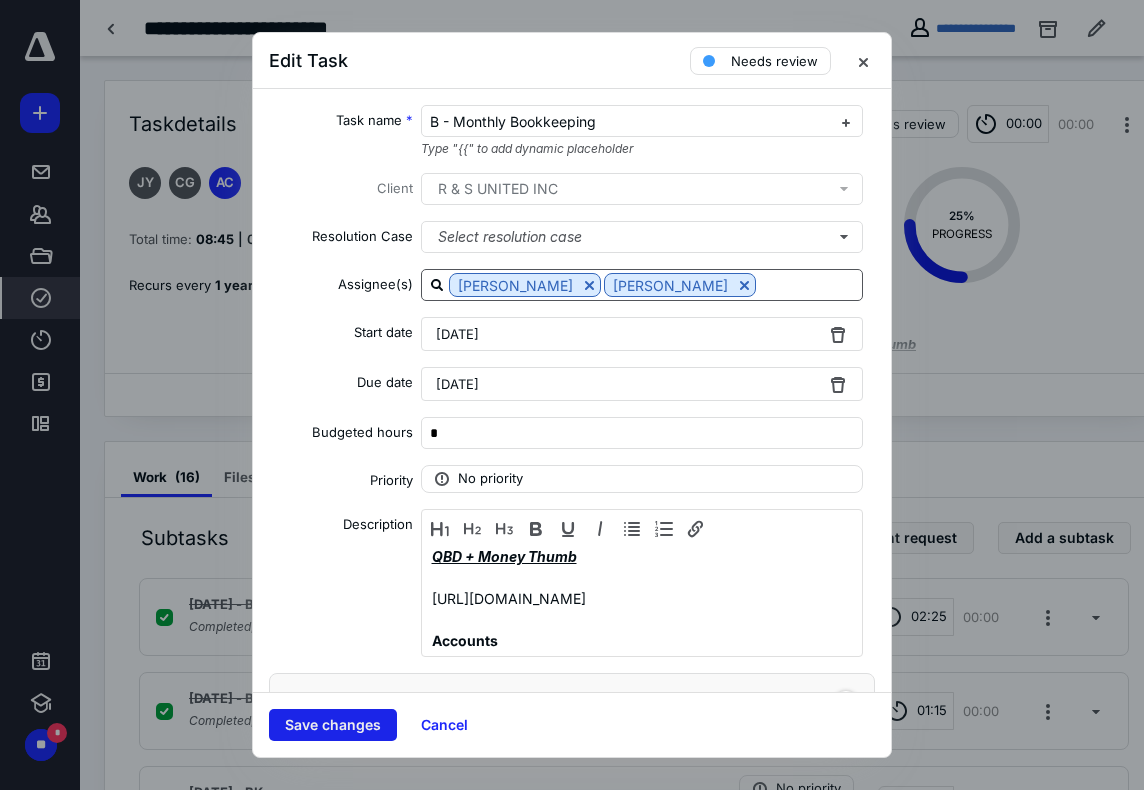 click on "Save changes" at bounding box center (333, 725) 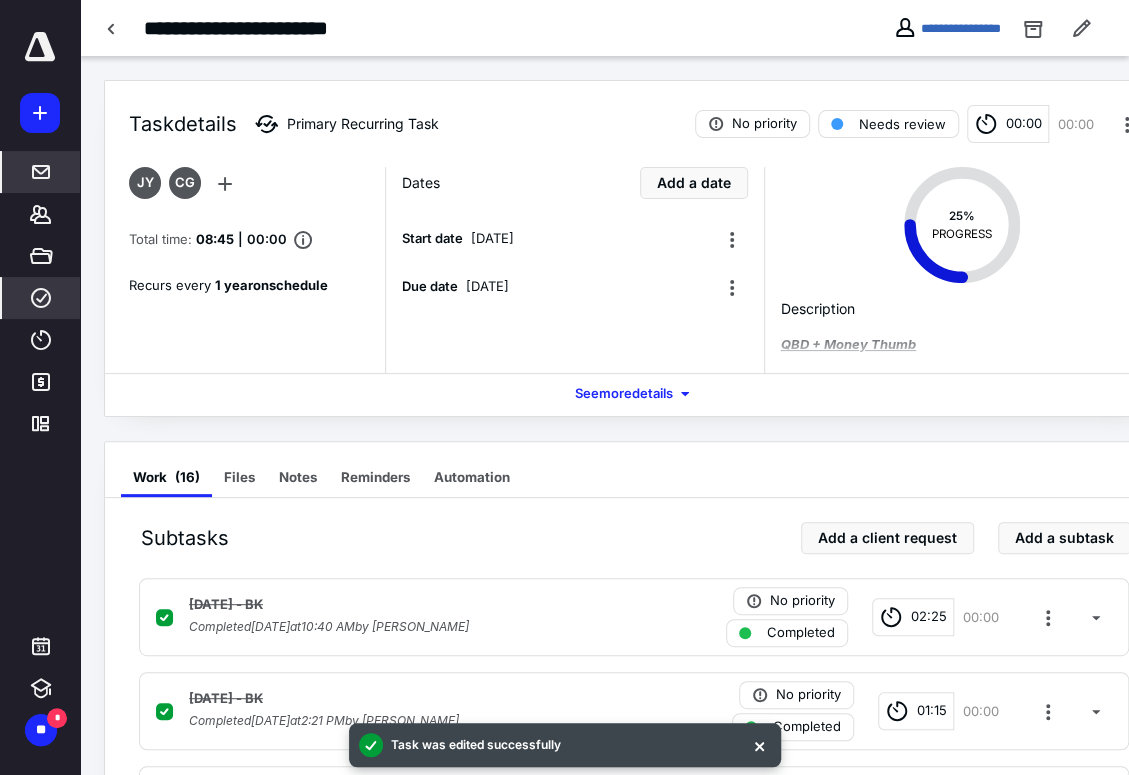 click 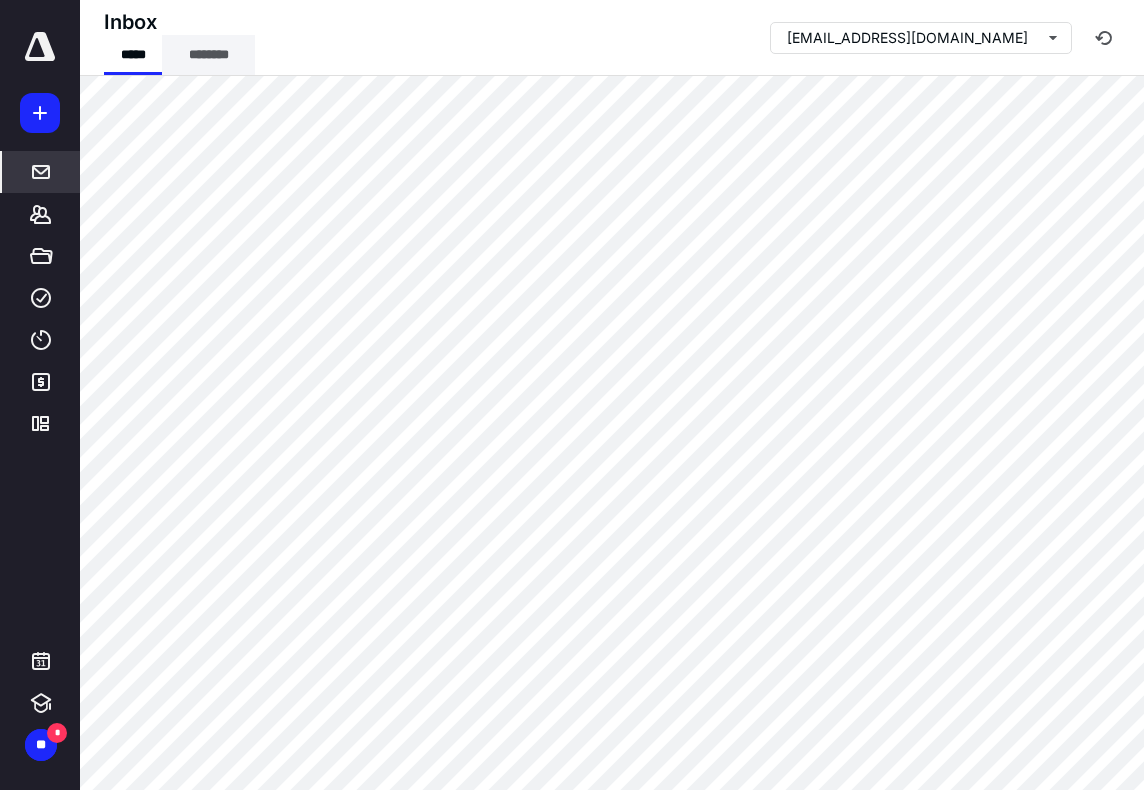 click on "********" at bounding box center [208, 55] 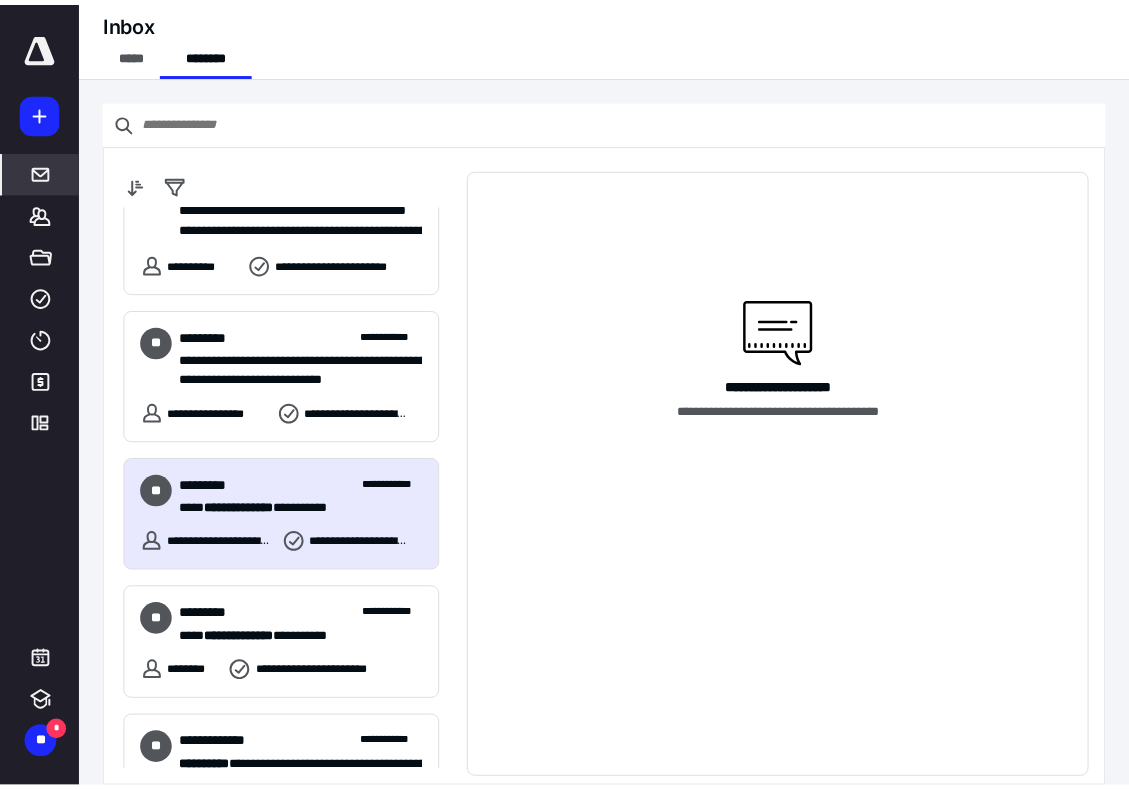 scroll, scrollTop: 300, scrollLeft: 0, axis: vertical 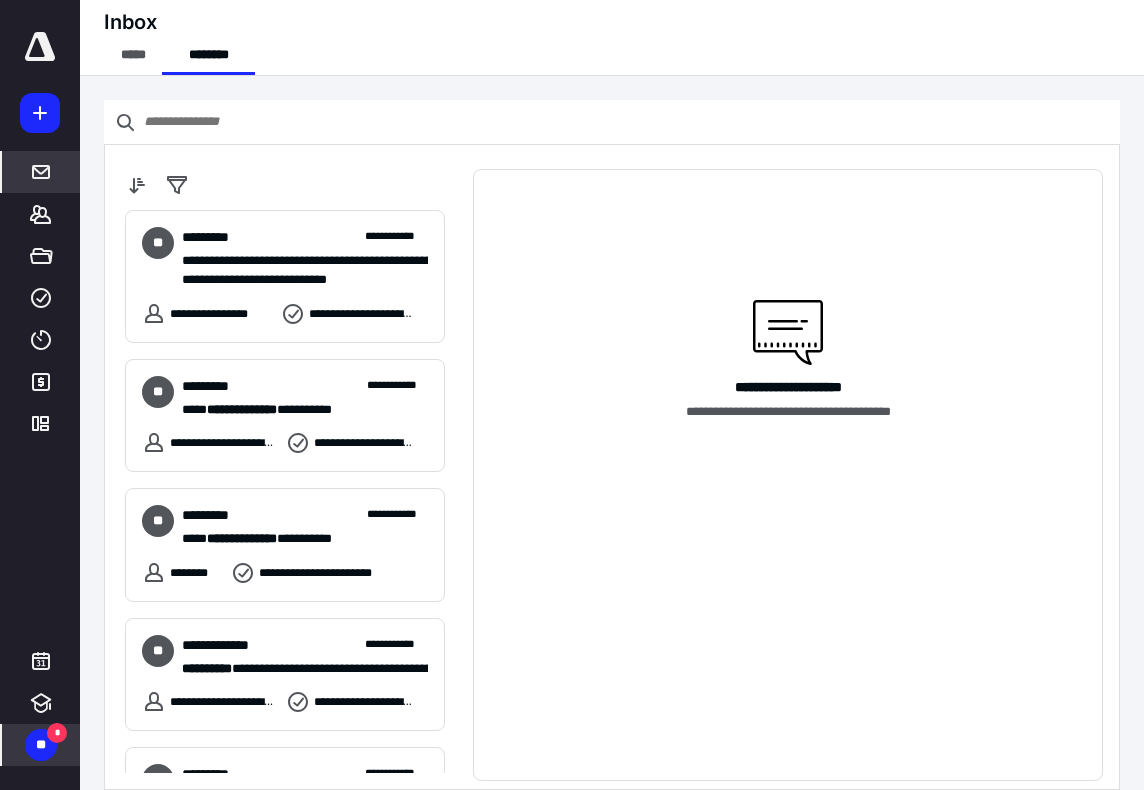 click on "**" at bounding box center (41, 745) 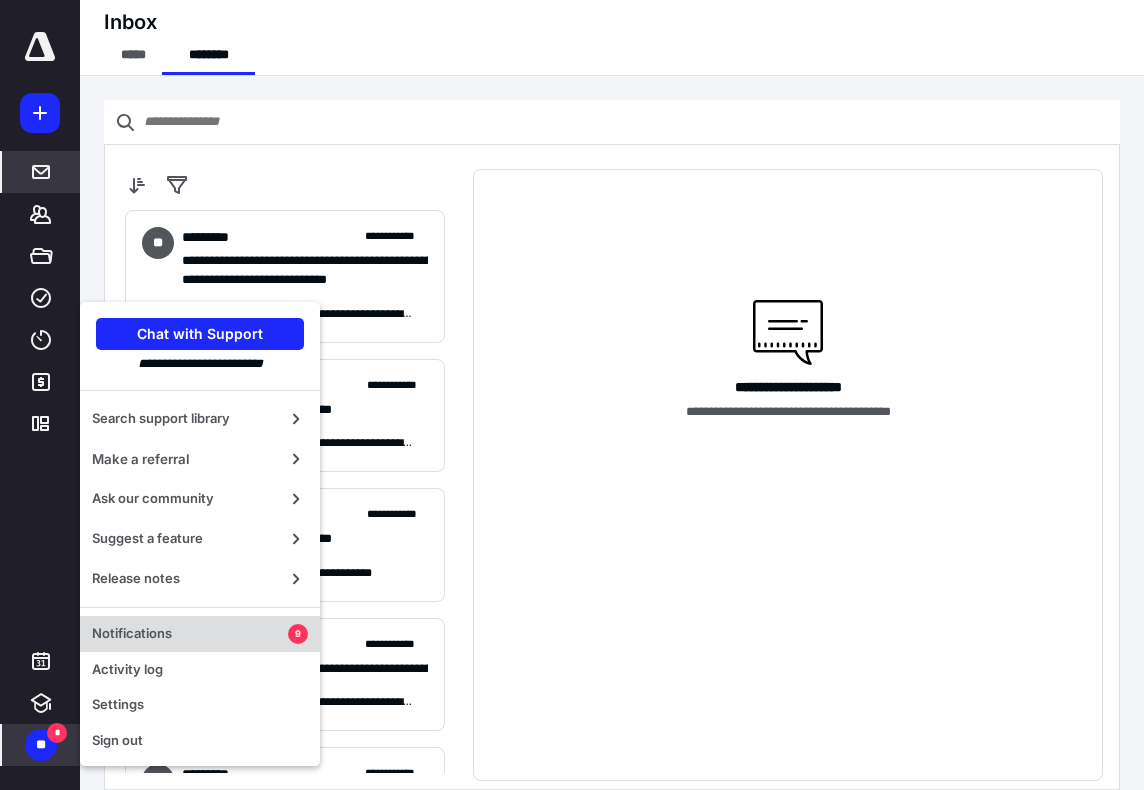 click on "Notifications" at bounding box center (190, 634) 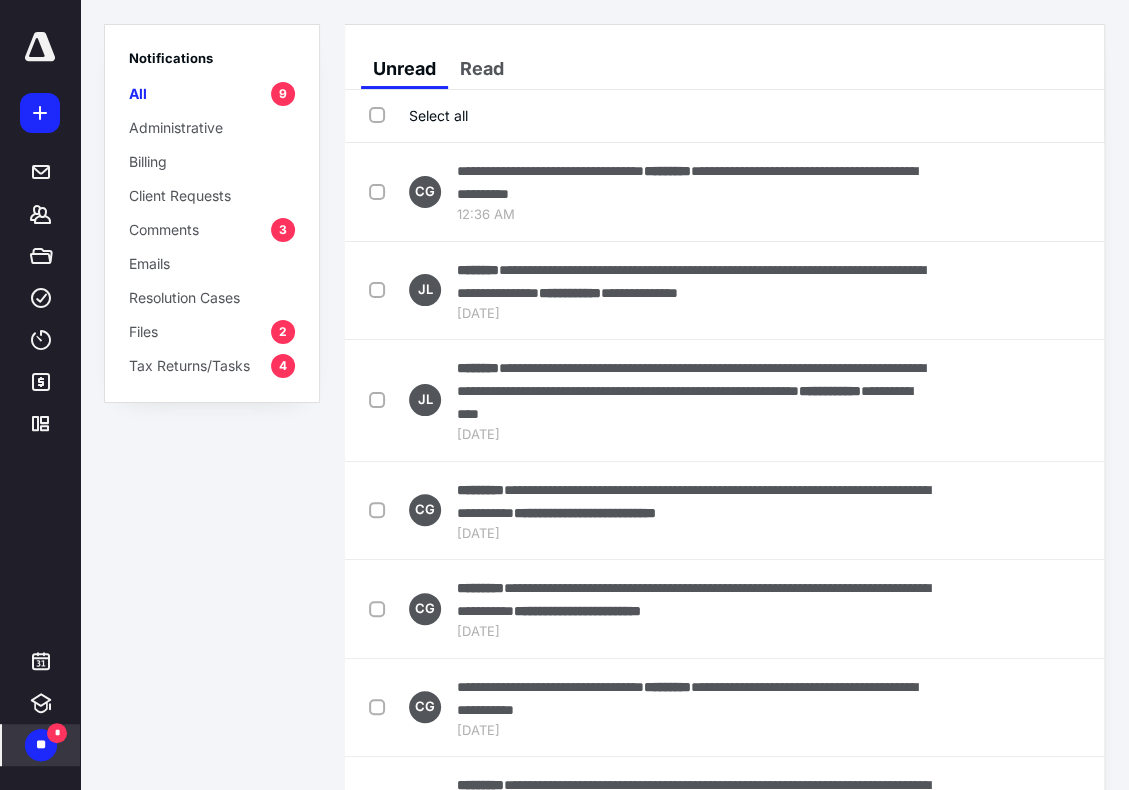 click on "Select all" at bounding box center (418, 115) 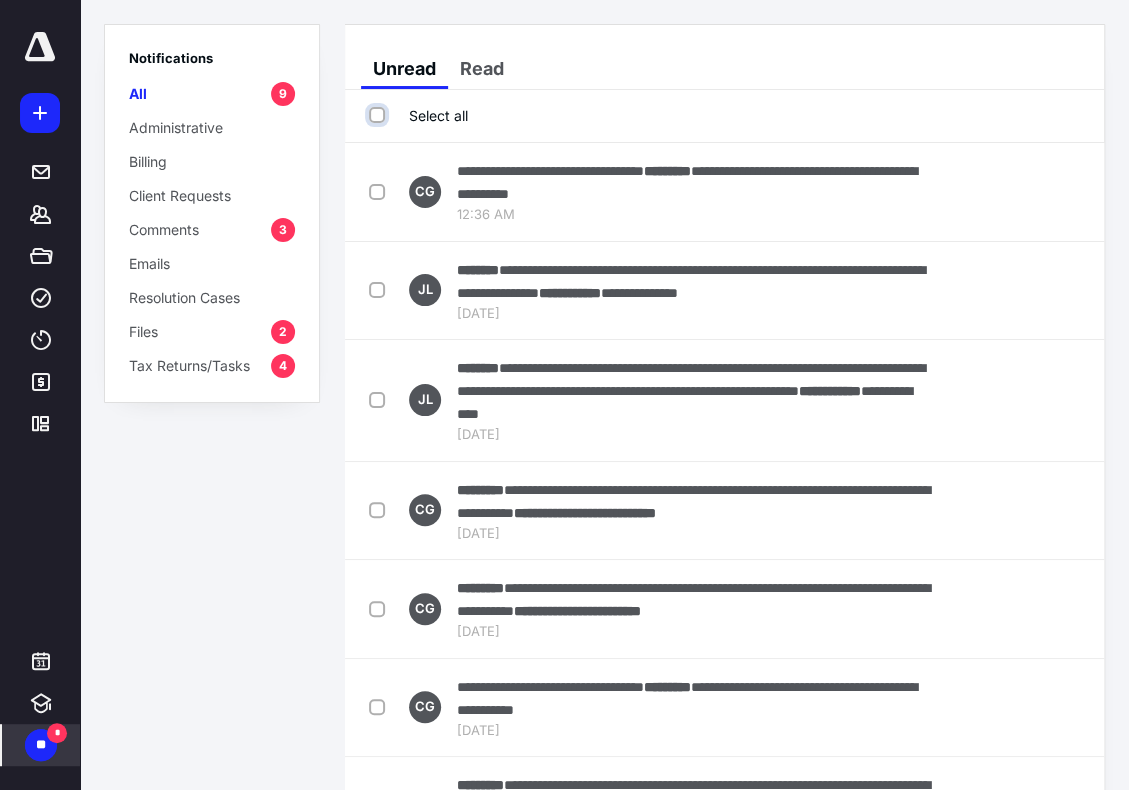click on "Select all" at bounding box center [379, 115] 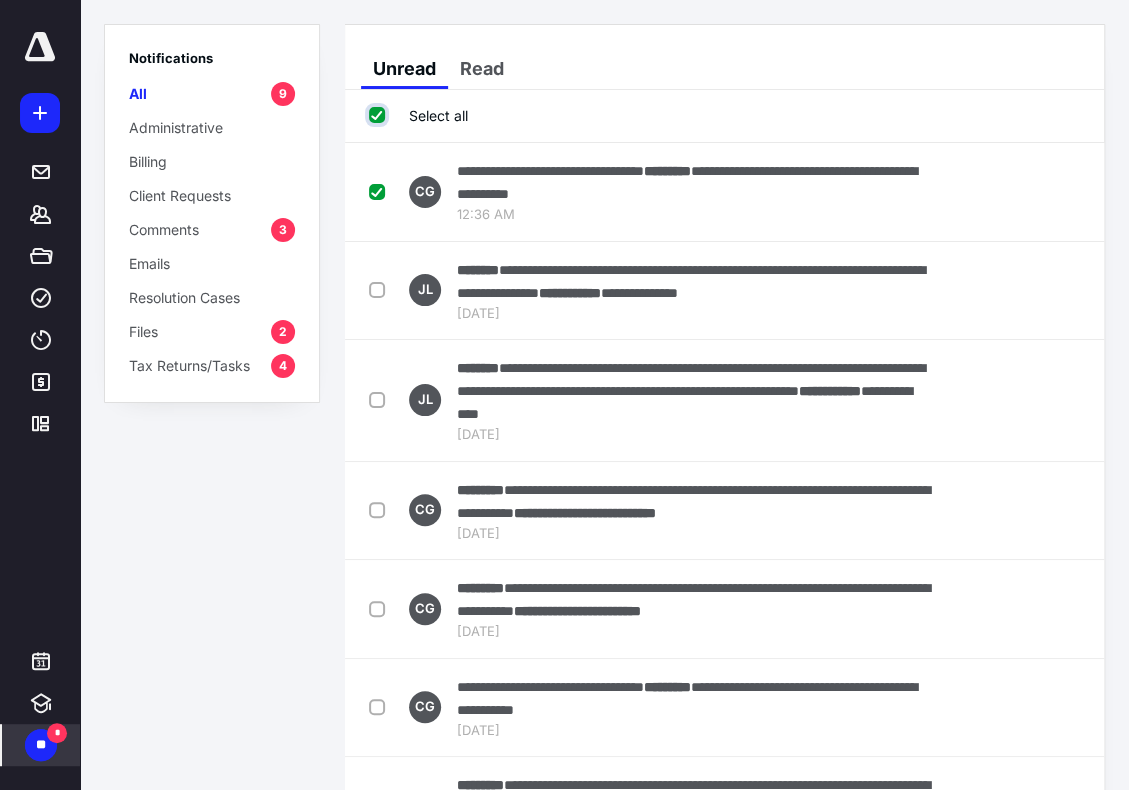 checkbox on "true" 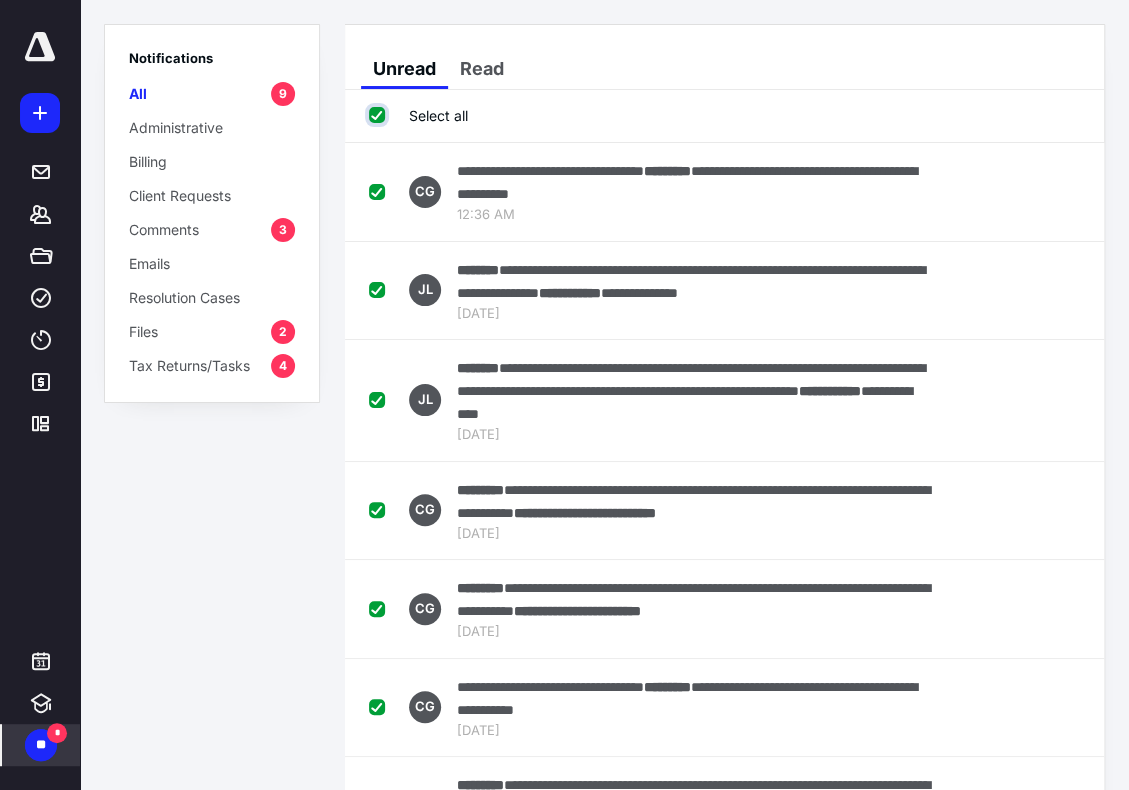 checkbox on "true" 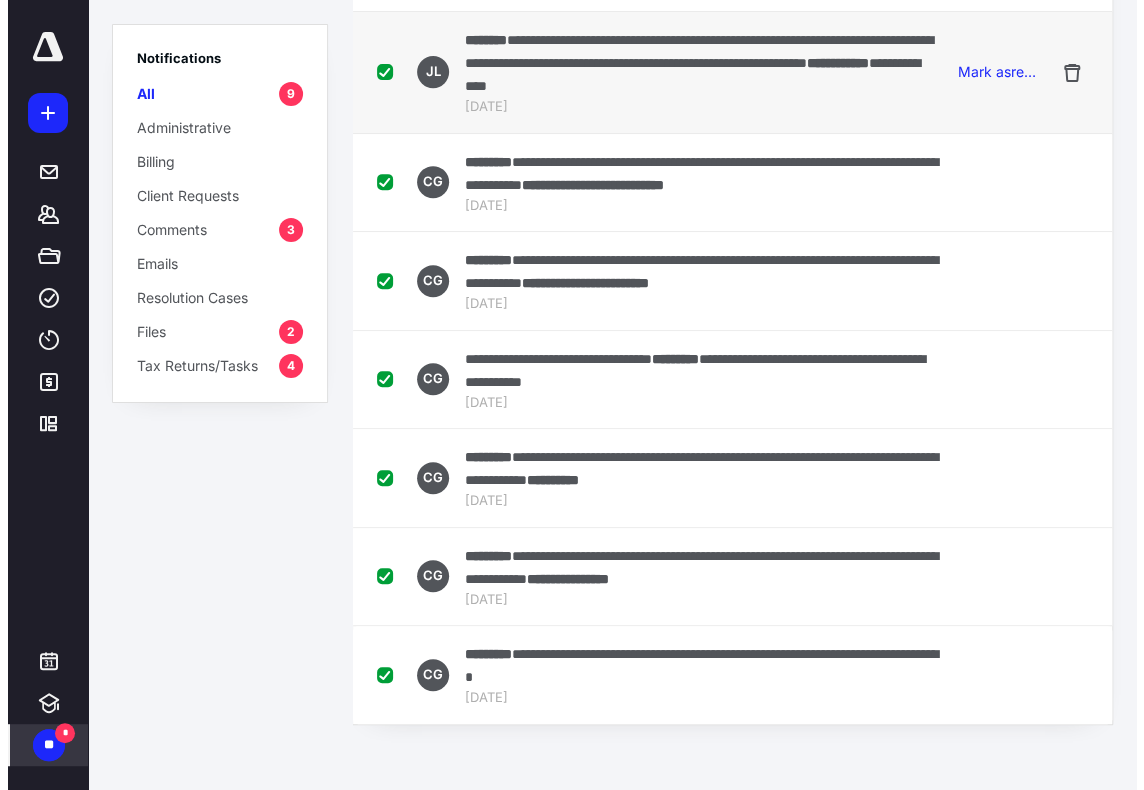 scroll, scrollTop: 0, scrollLeft: 0, axis: both 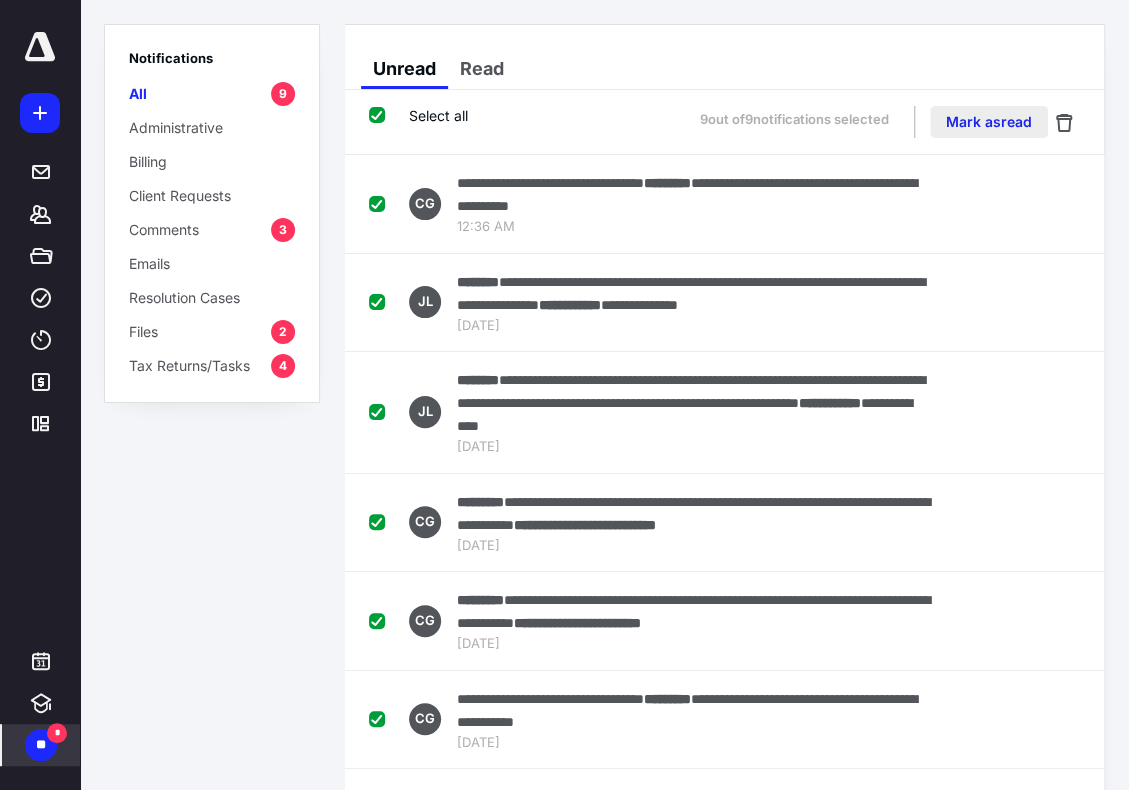 click on "Mark as  read" at bounding box center [989, 122] 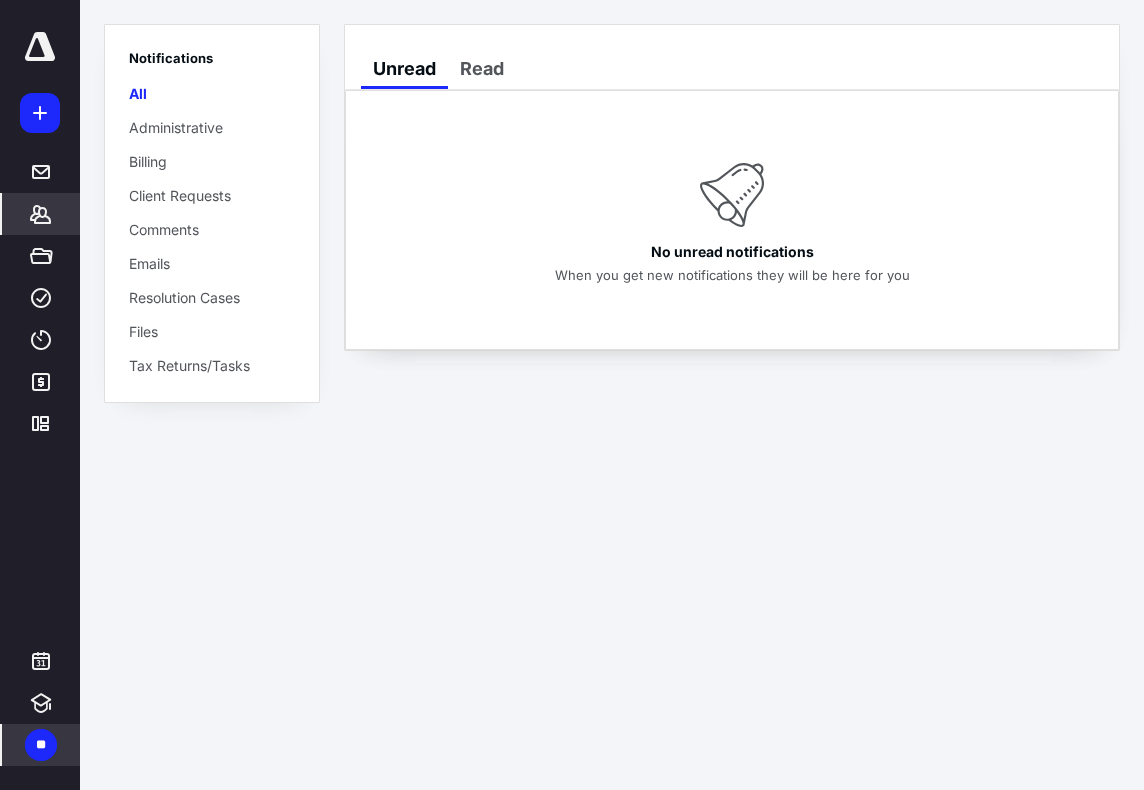 click 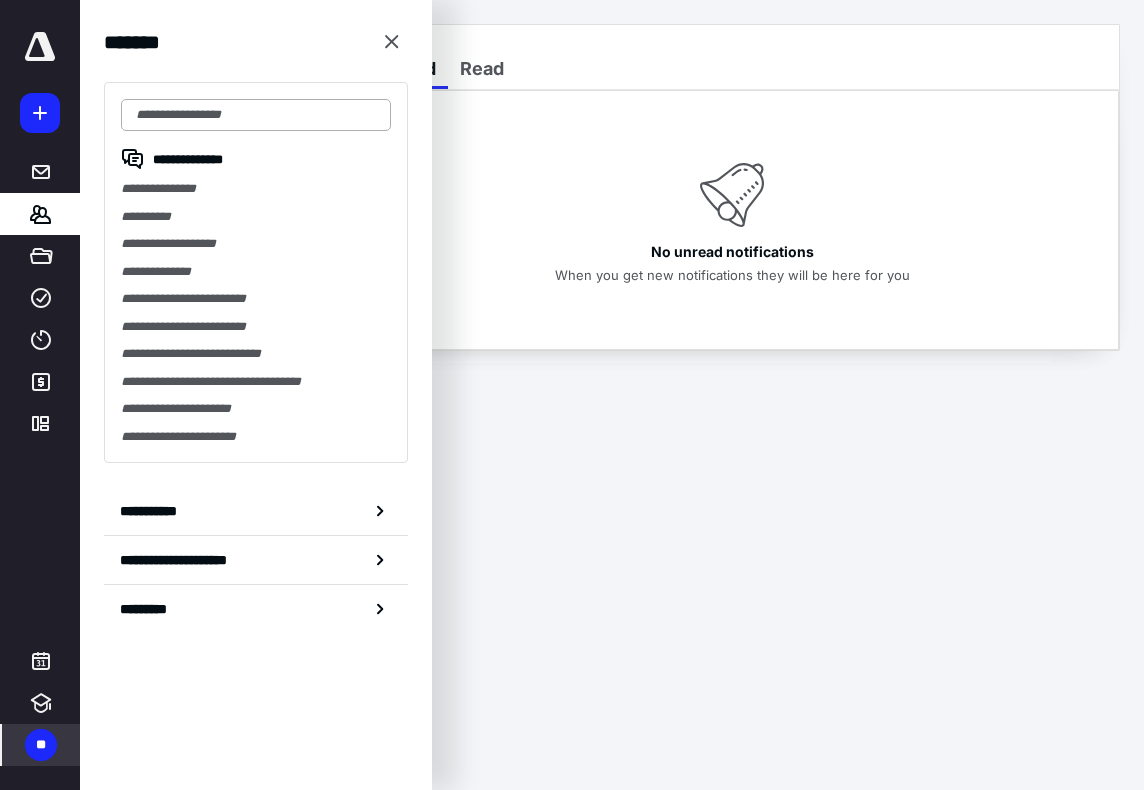 click at bounding box center [256, 115] 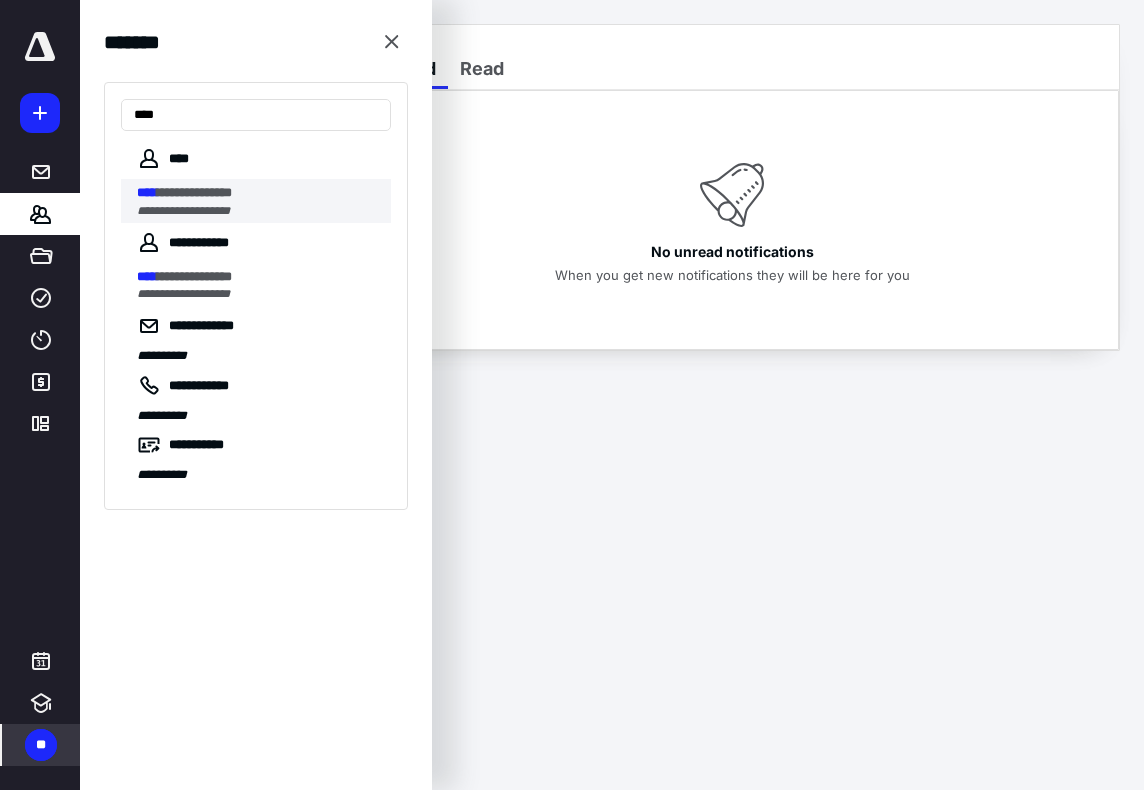 type on "****" 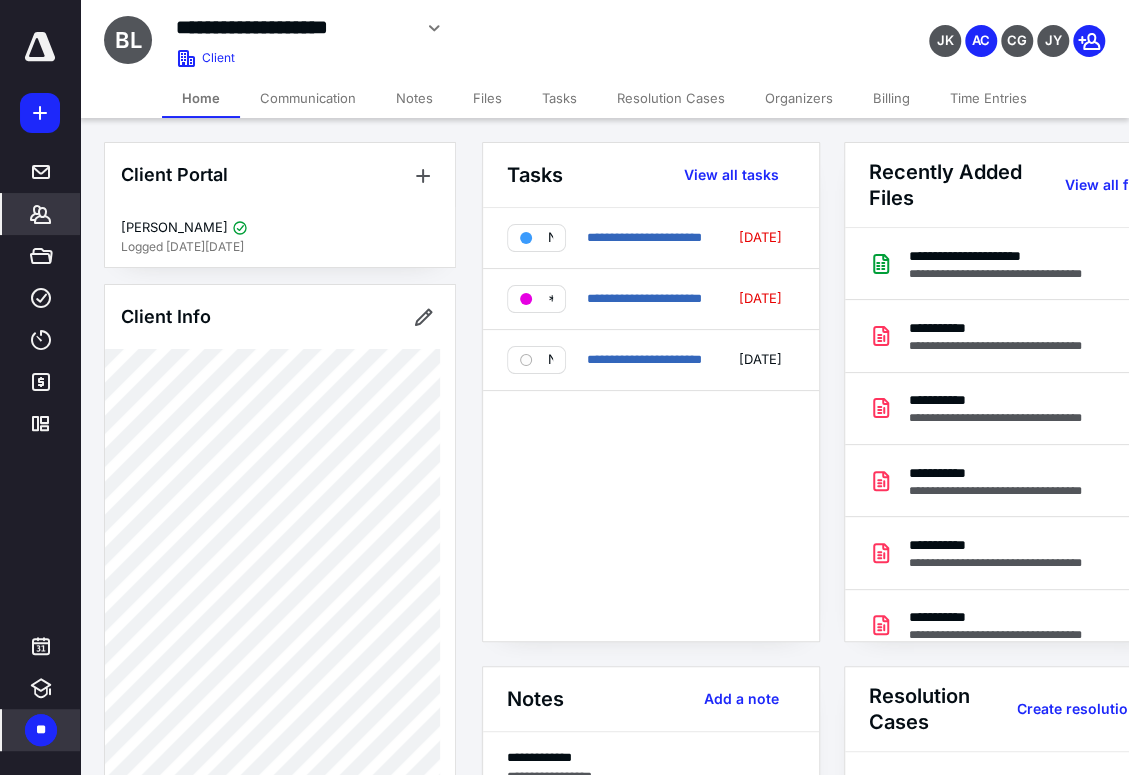 click on "Files" at bounding box center [487, 98] 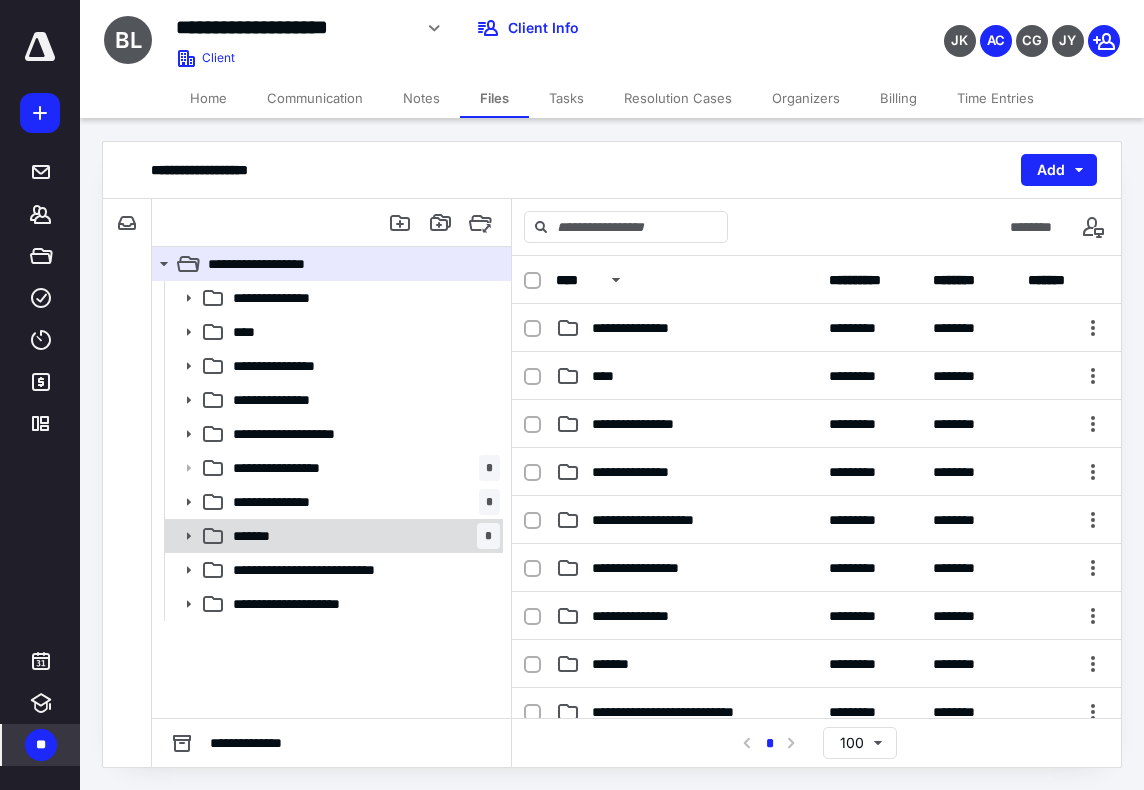 click on "*******" at bounding box center [264, 536] 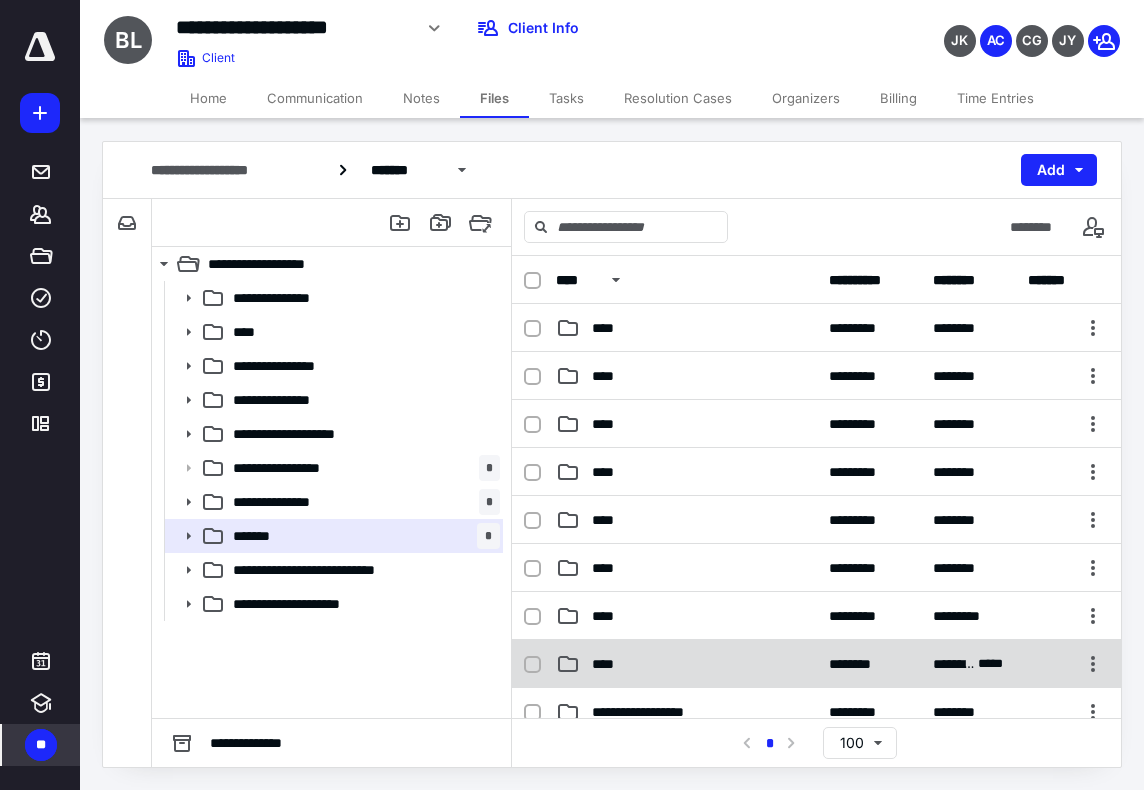 click on "****" at bounding box center (686, 664) 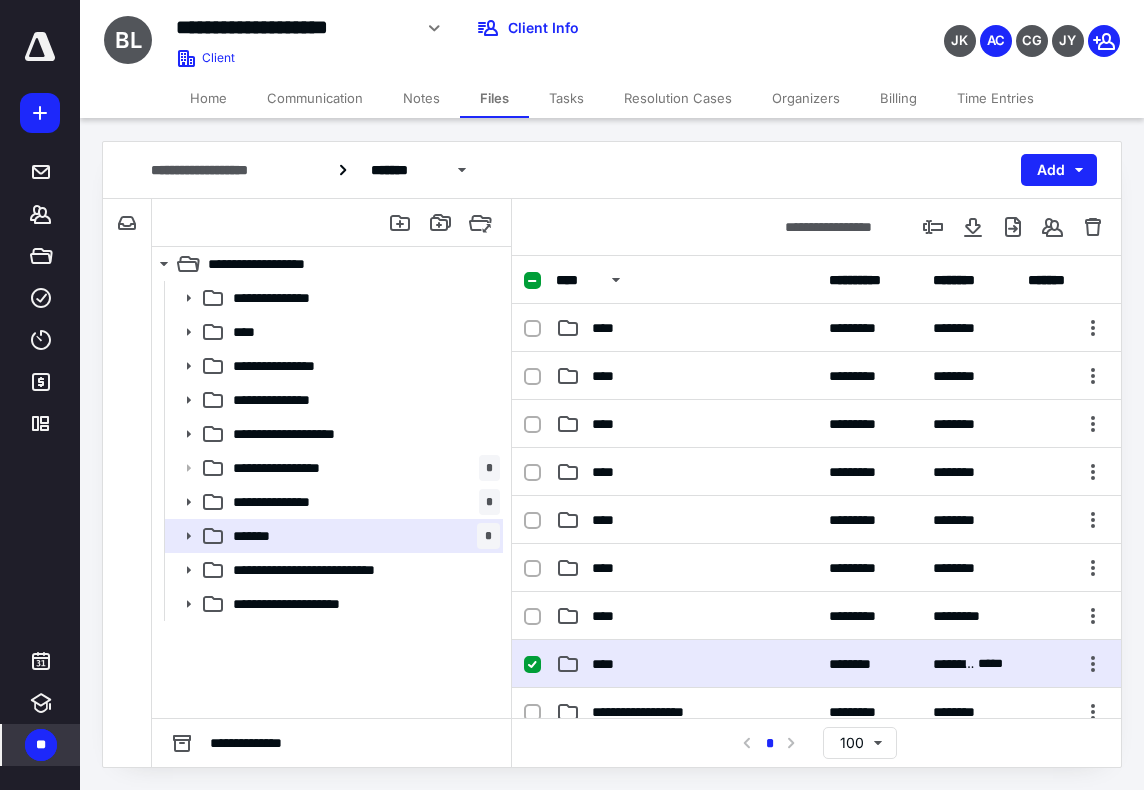 click on "****" at bounding box center (686, 664) 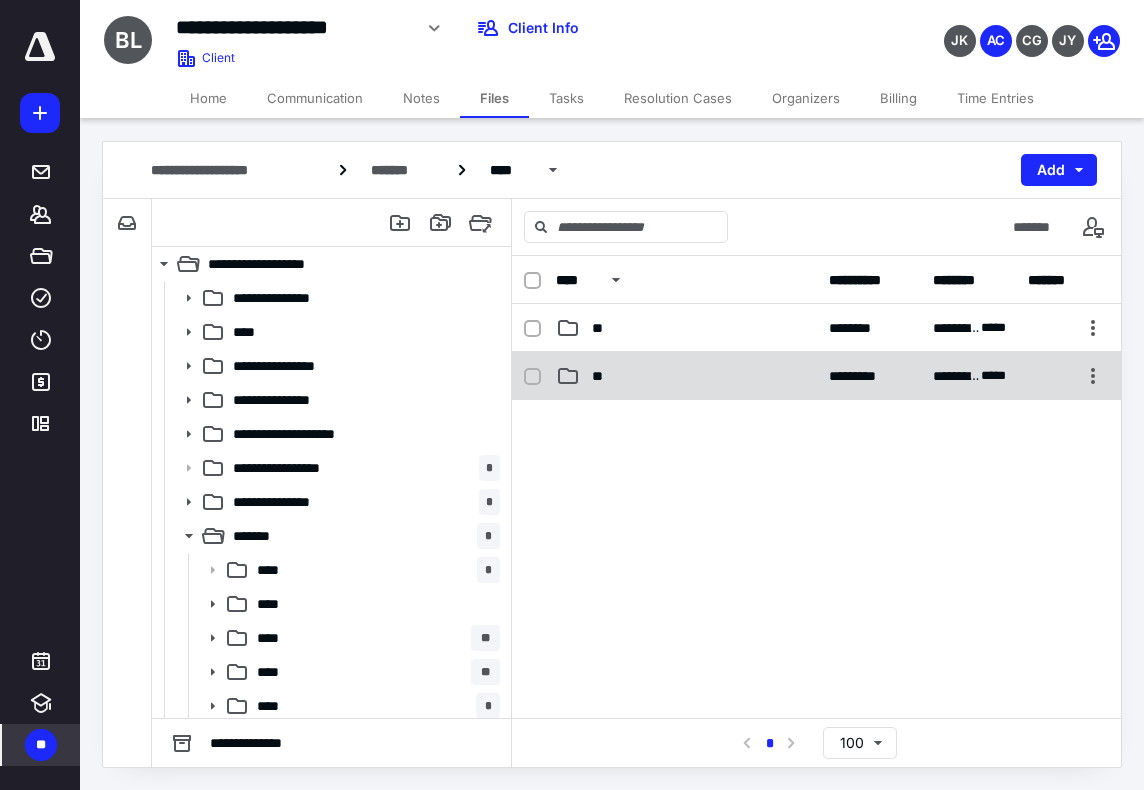 click on "**********" at bounding box center [816, 376] 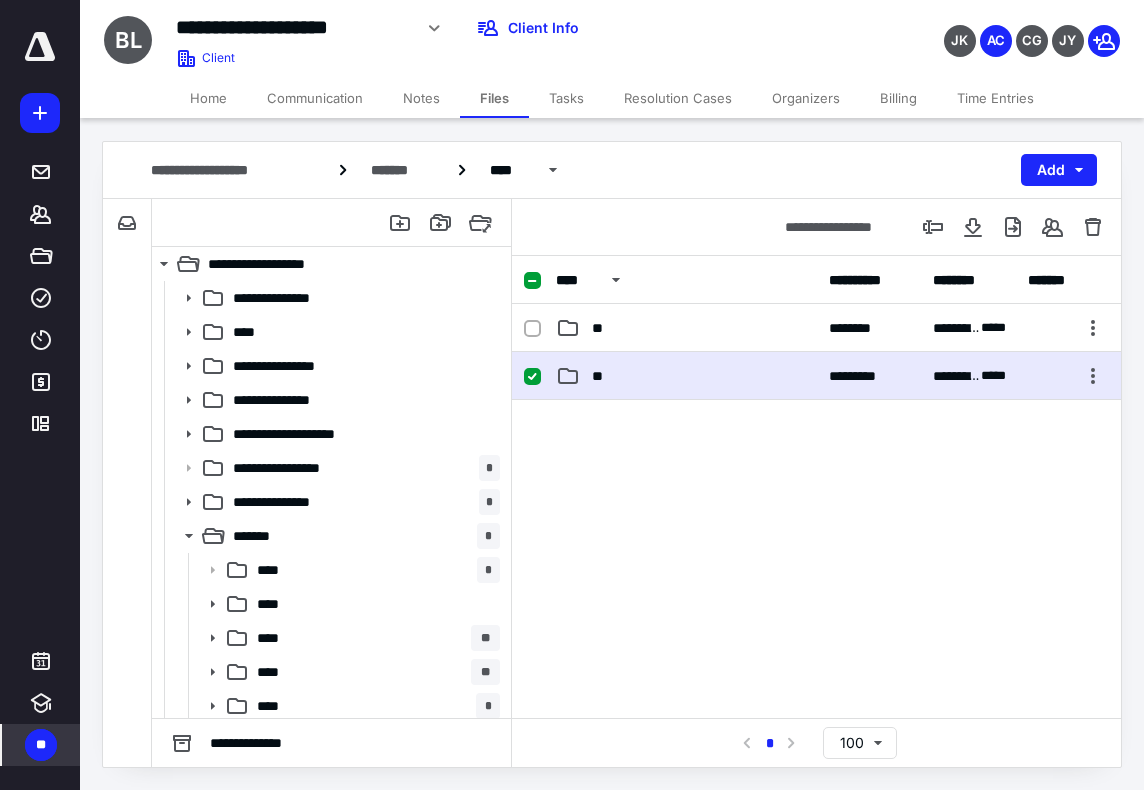 click on "**********" at bounding box center [816, 376] 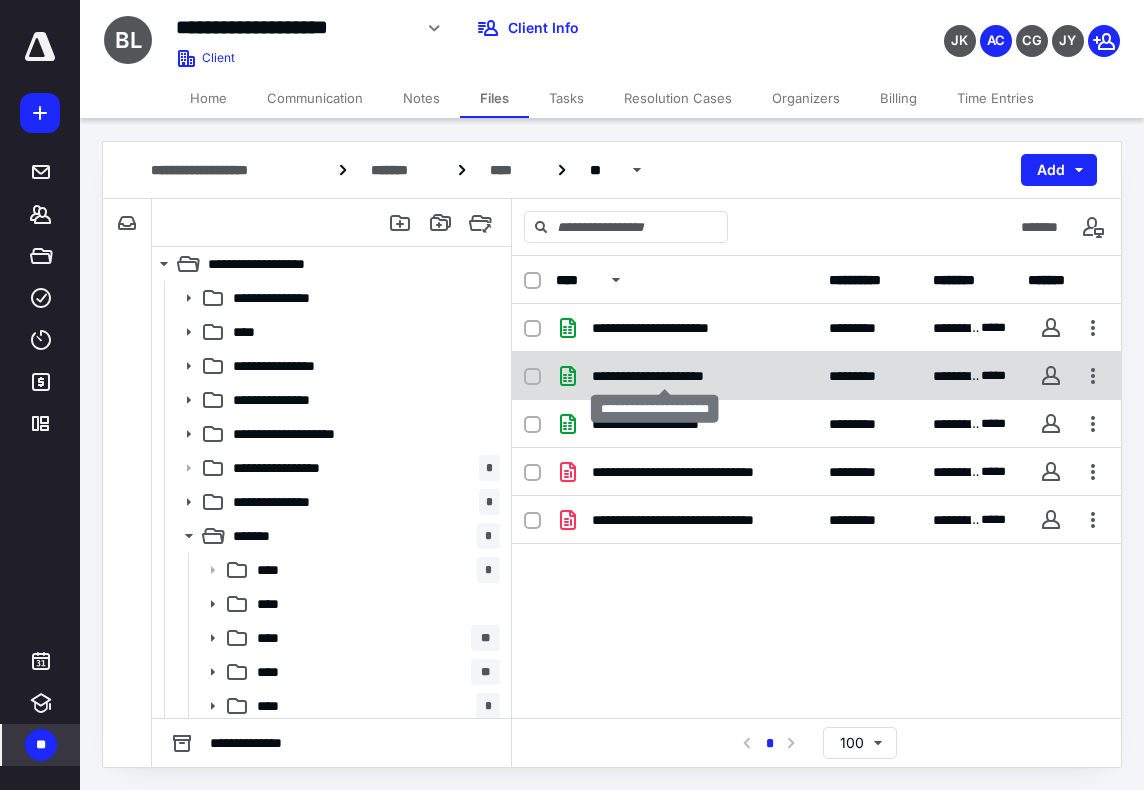 click on "**********" at bounding box center [665, 376] 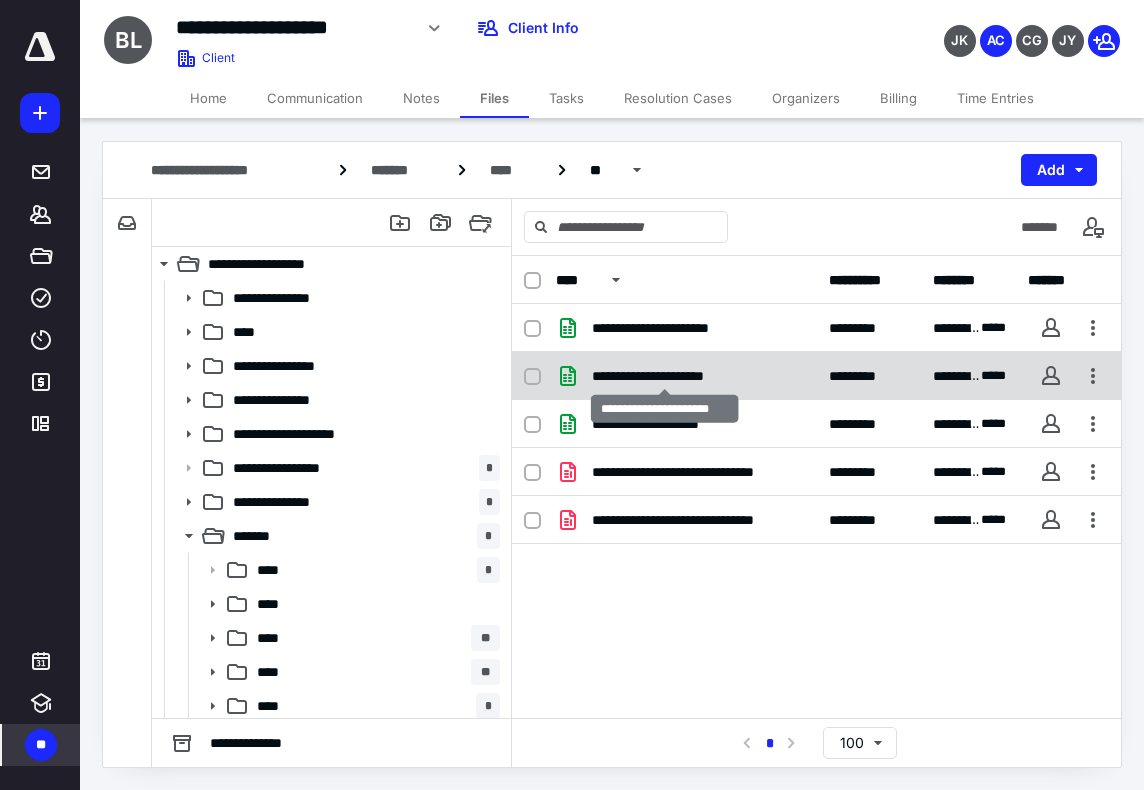 click on "**********" at bounding box center [665, 376] 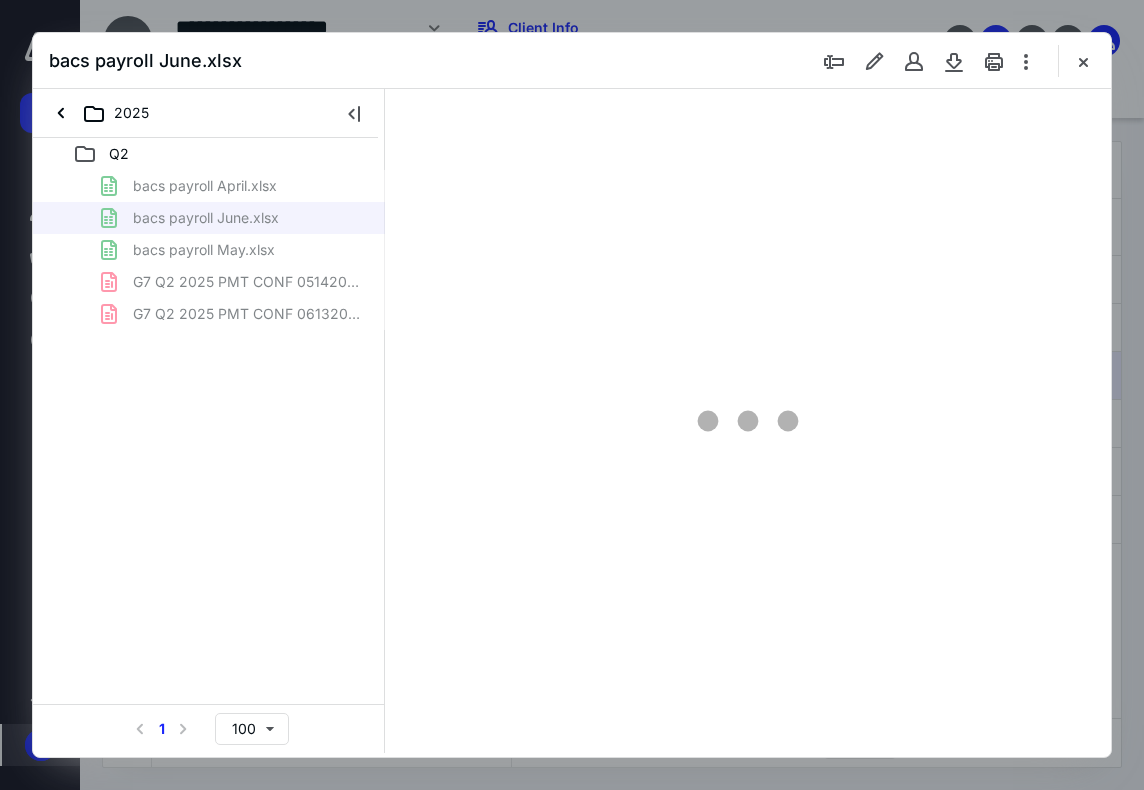 scroll, scrollTop: 0, scrollLeft: 0, axis: both 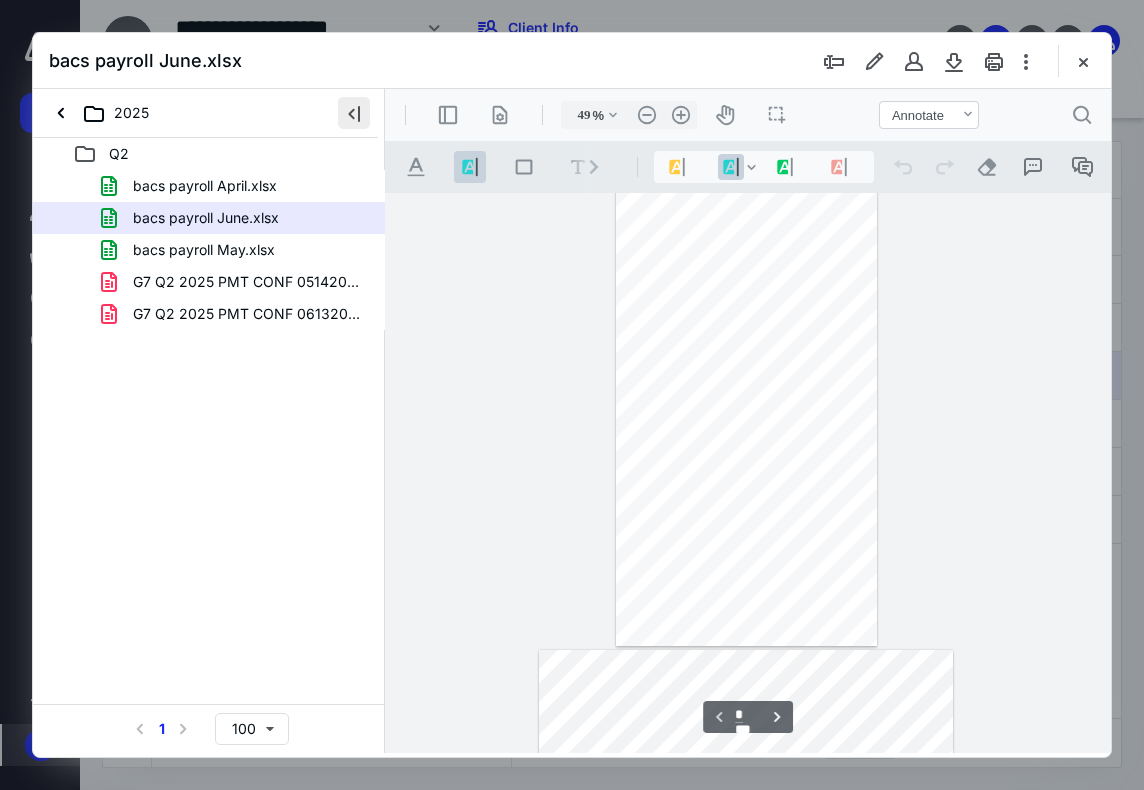click at bounding box center (354, 113) 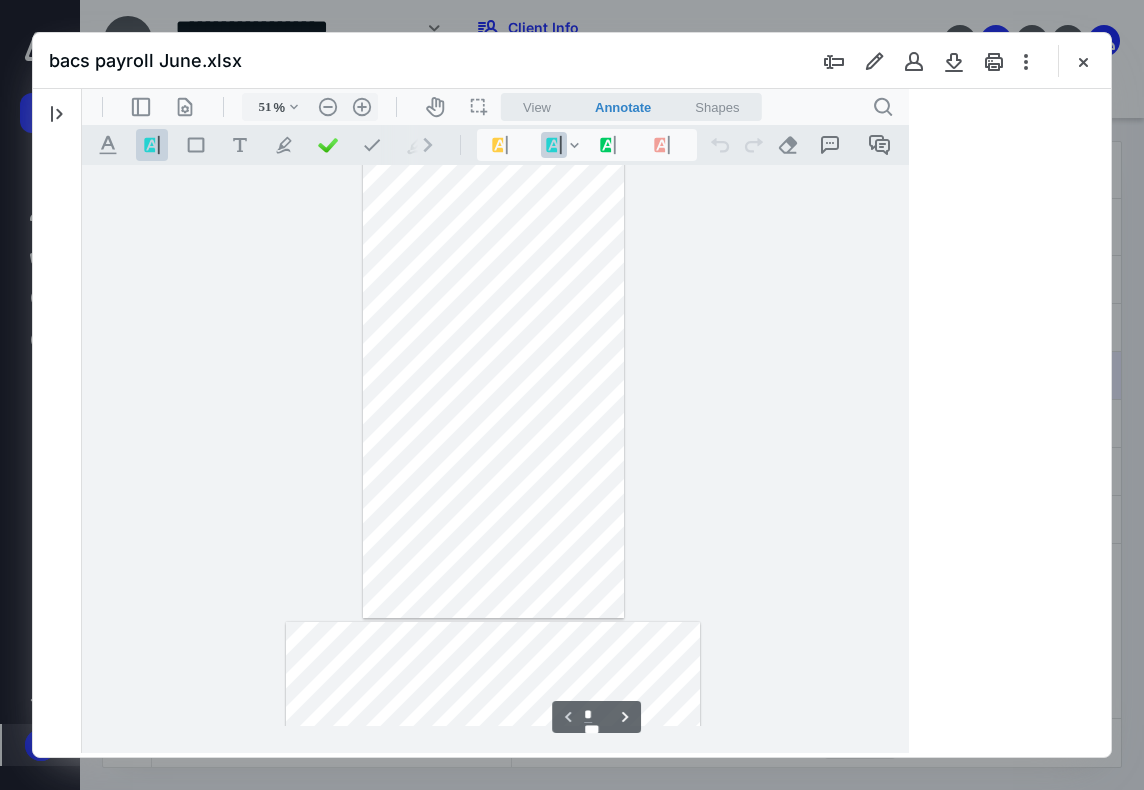 scroll, scrollTop: 78, scrollLeft: 0, axis: vertical 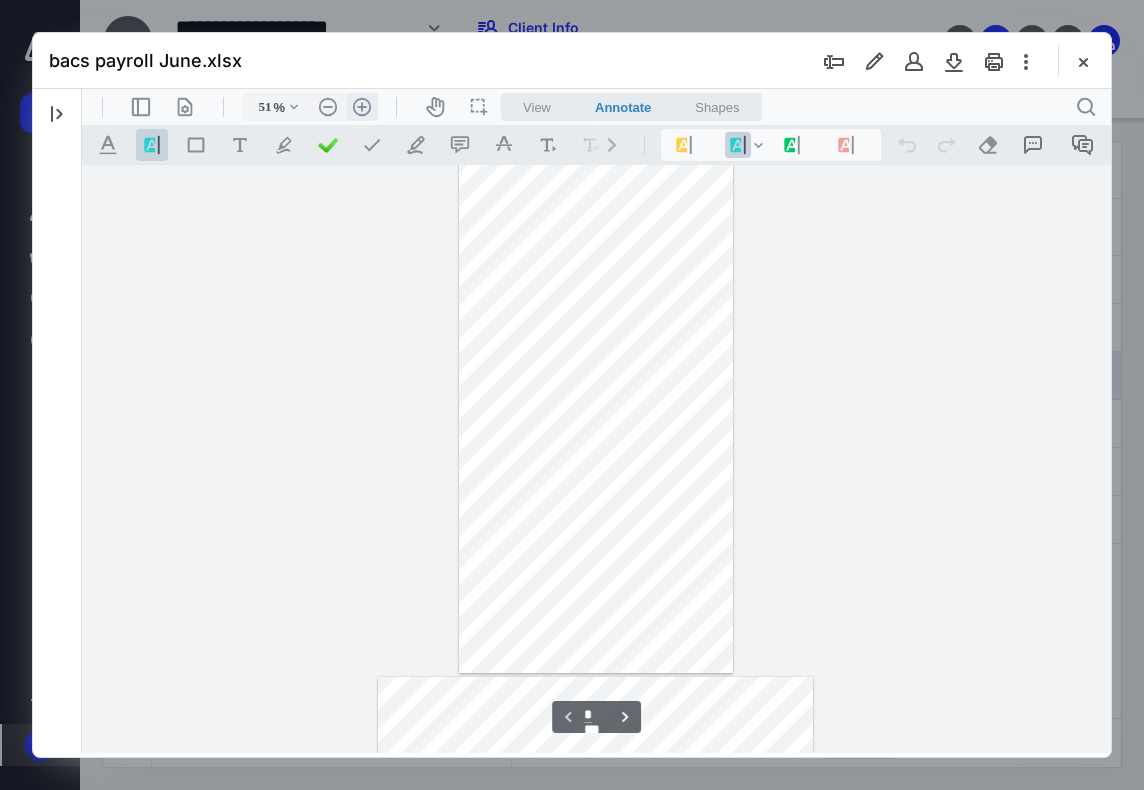 click on ".cls-1{fill:#abb0c4;} icon - header - zoom - in - line" at bounding box center [362, 107] 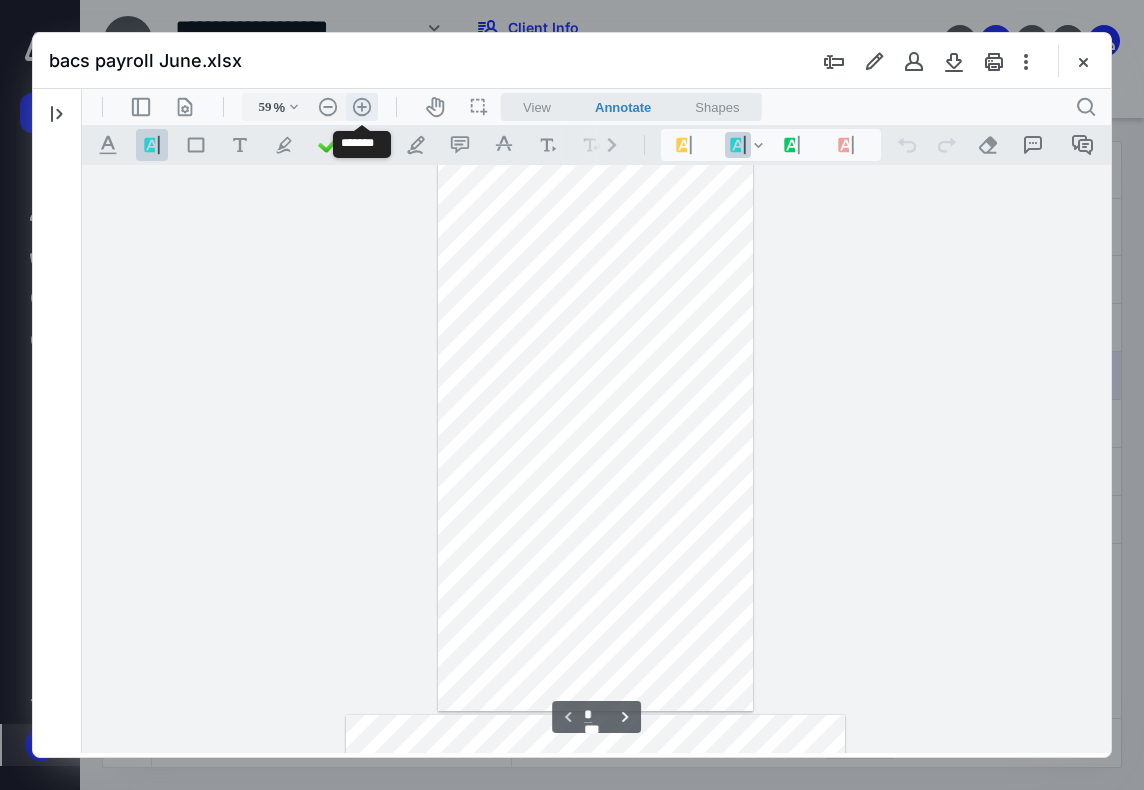 click on ".cls-1{fill:#abb0c4;} icon - header - zoom - in - line" at bounding box center (362, 107) 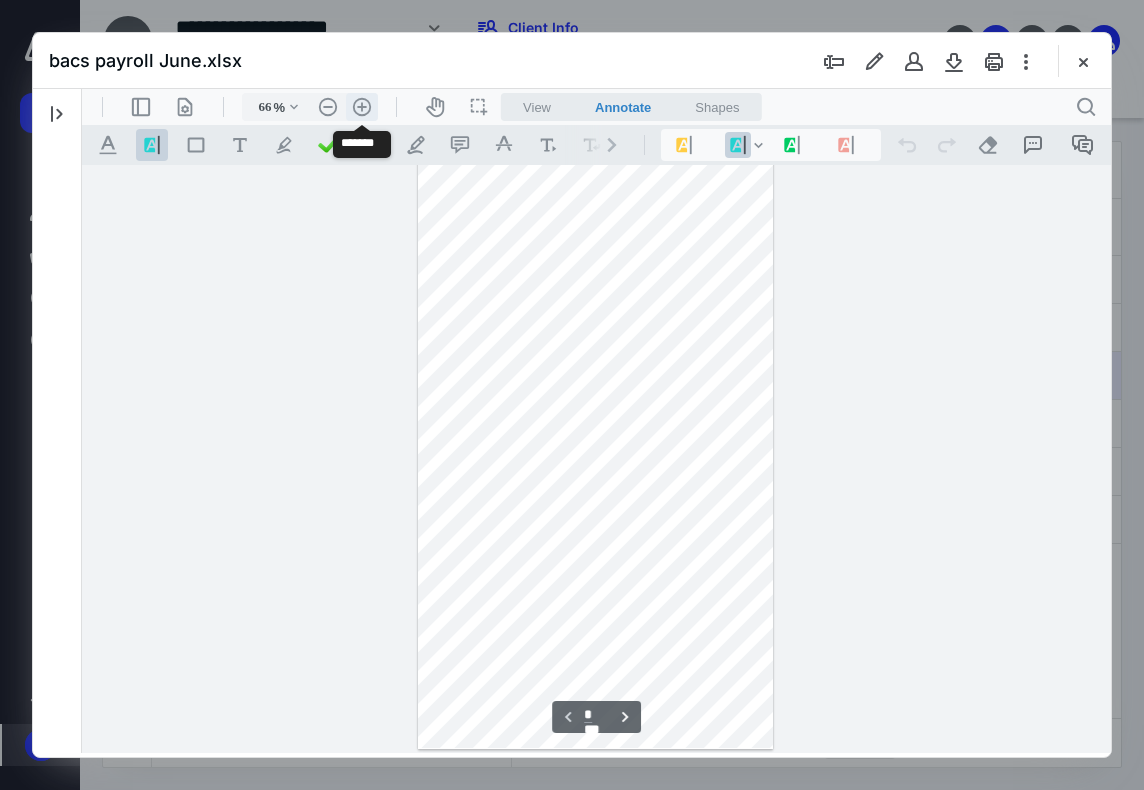 click on ".cls-1{fill:#abb0c4;} icon - header - zoom - in - line" at bounding box center (362, 107) 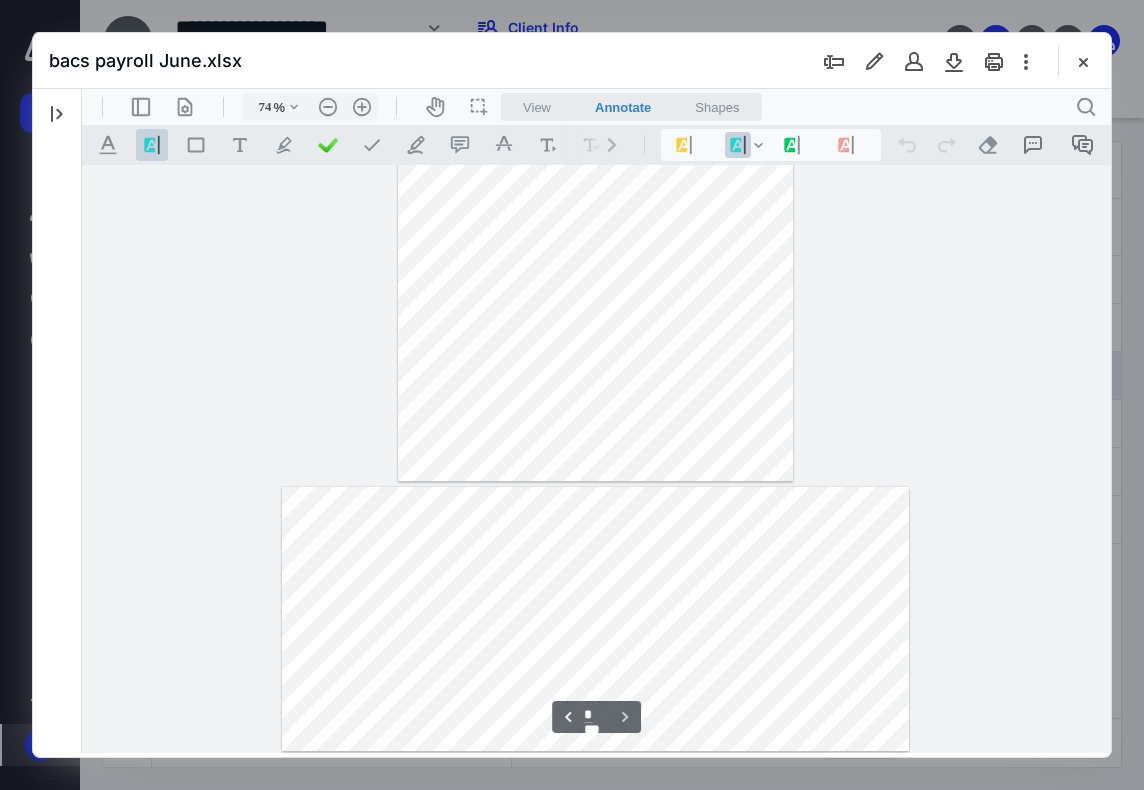 type on "*" 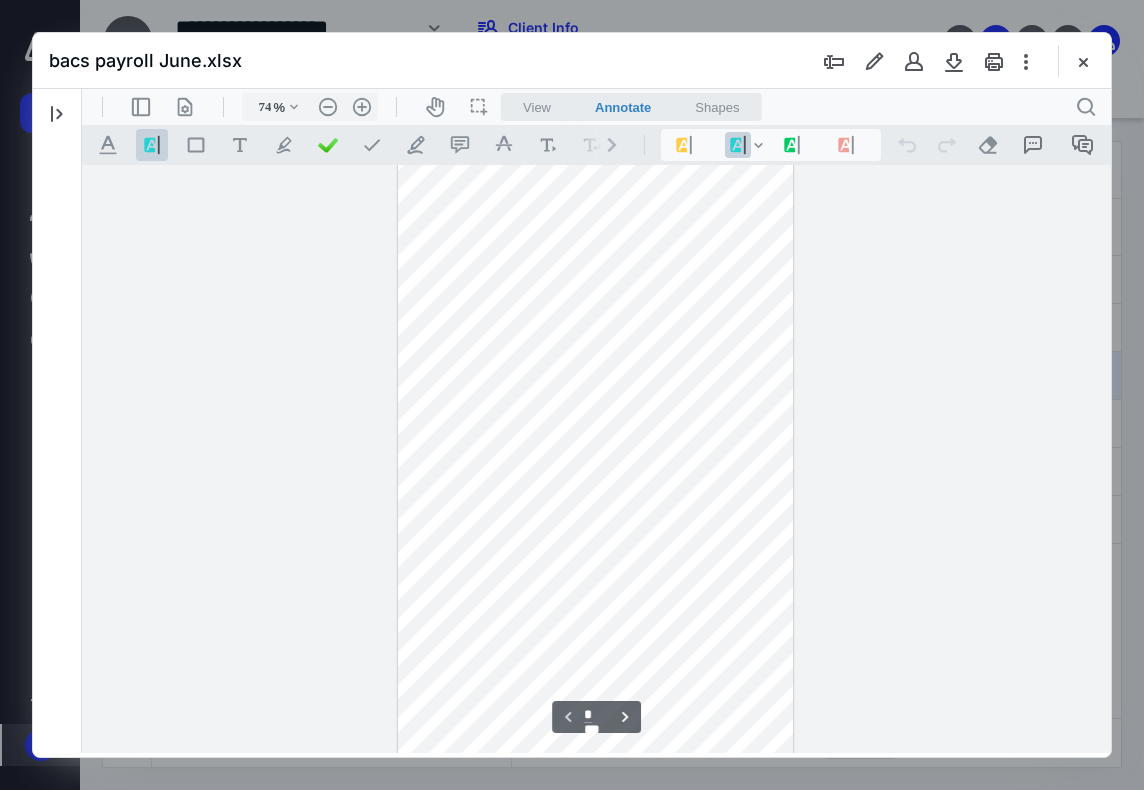 scroll, scrollTop: 0, scrollLeft: 0, axis: both 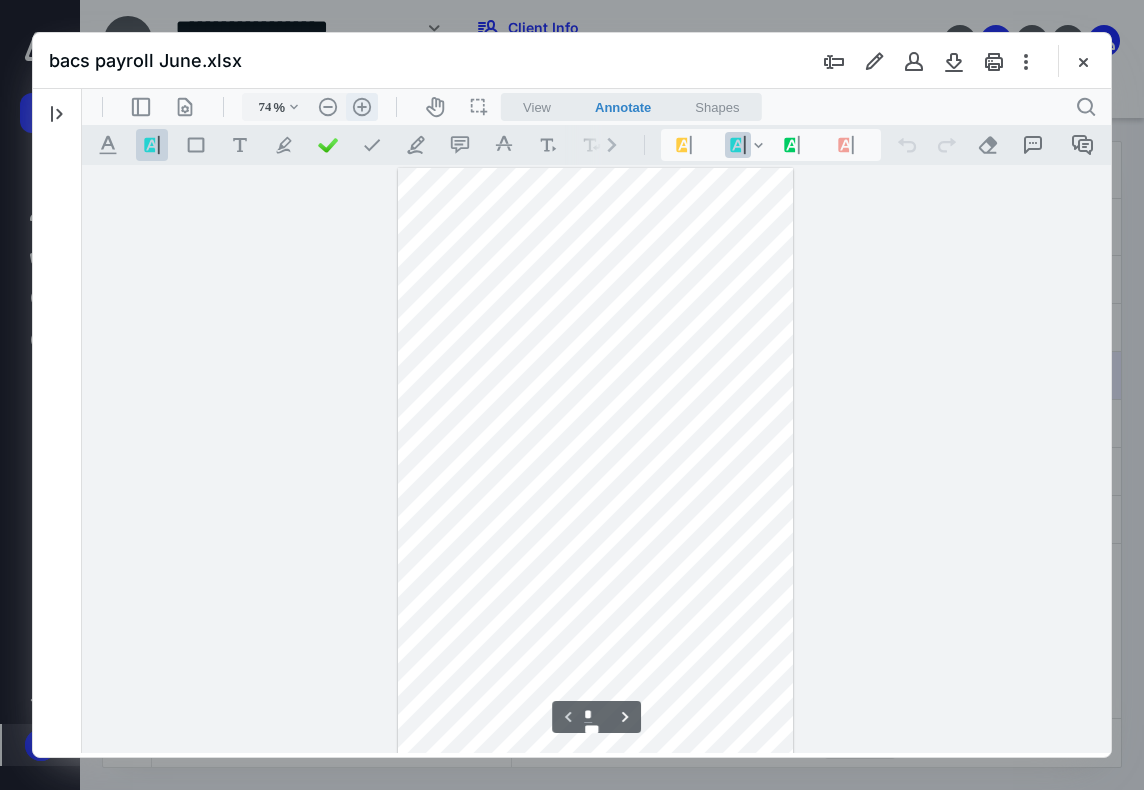 click on ".cls-1{fill:#abb0c4;} icon - header - zoom - in - line" at bounding box center [362, 107] 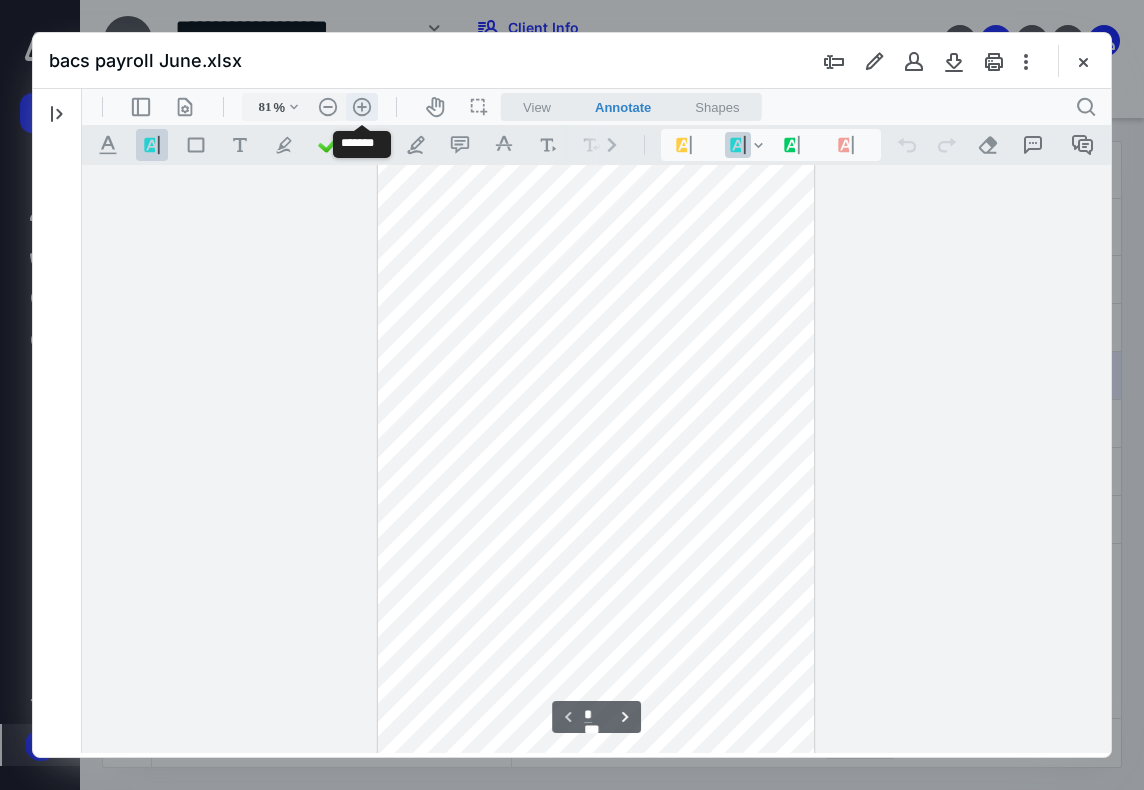 click on ".cls-1{fill:#abb0c4;} icon - header - zoom - in - line" at bounding box center (362, 107) 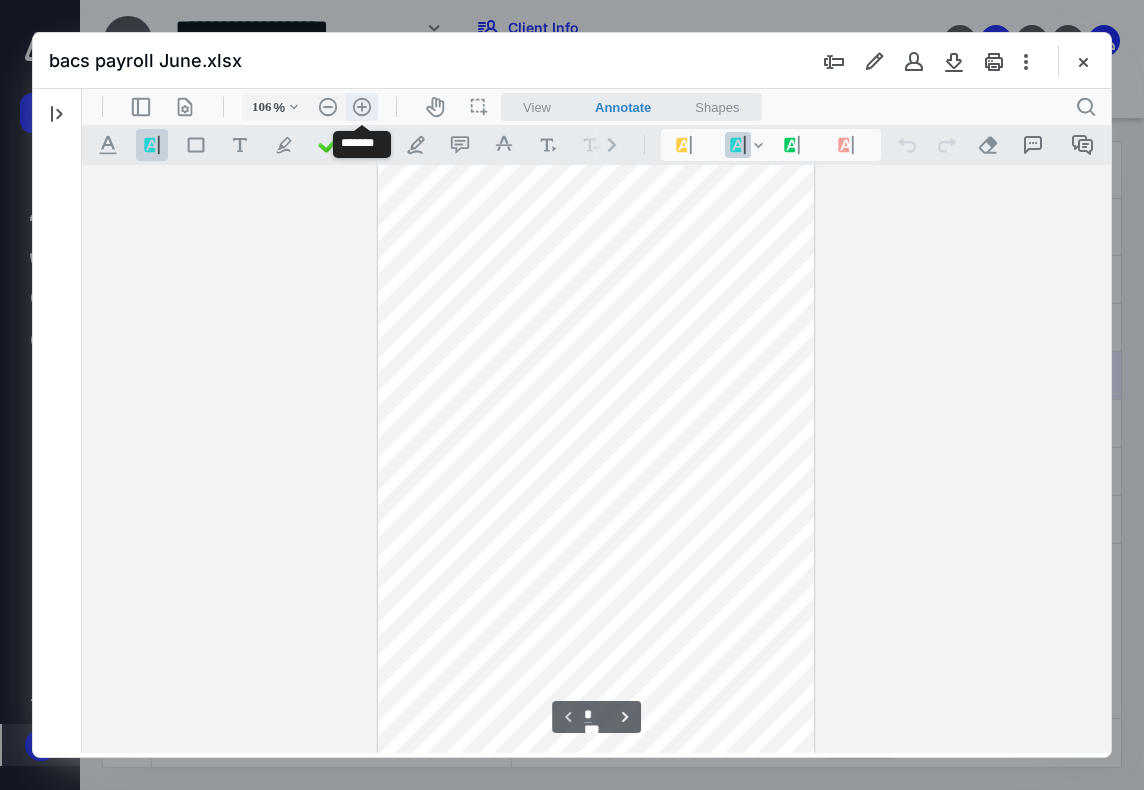 scroll, scrollTop: 113, scrollLeft: 0, axis: vertical 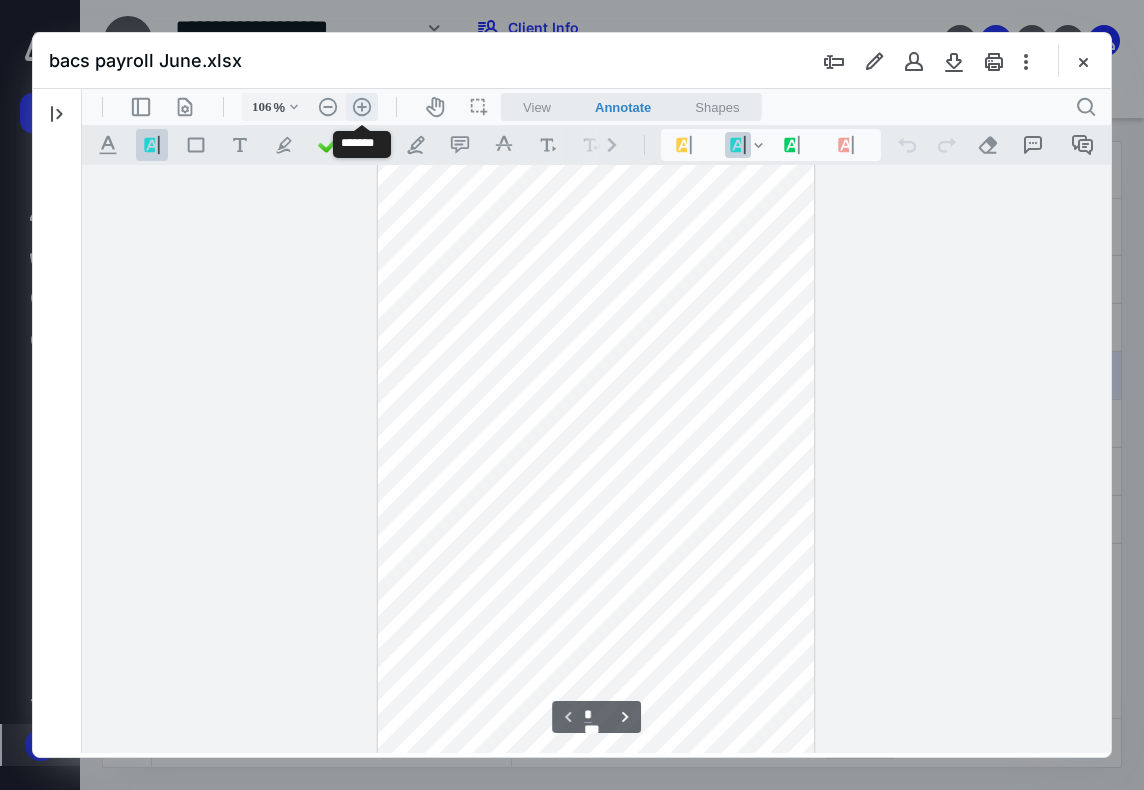 click on ".cls-1{fill:#abb0c4;} icon - header - zoom - in - line" at bounding box center [362, 107] 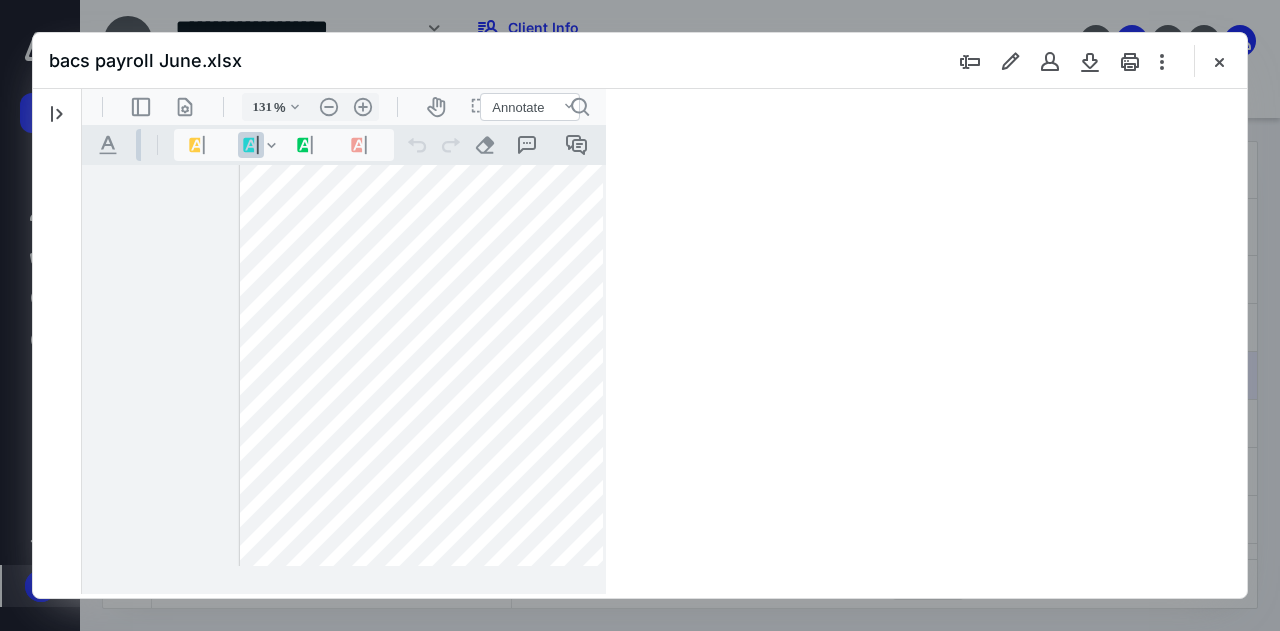 scroll, scrollTop: 600, scrollLeft: 0, axis: vertical 